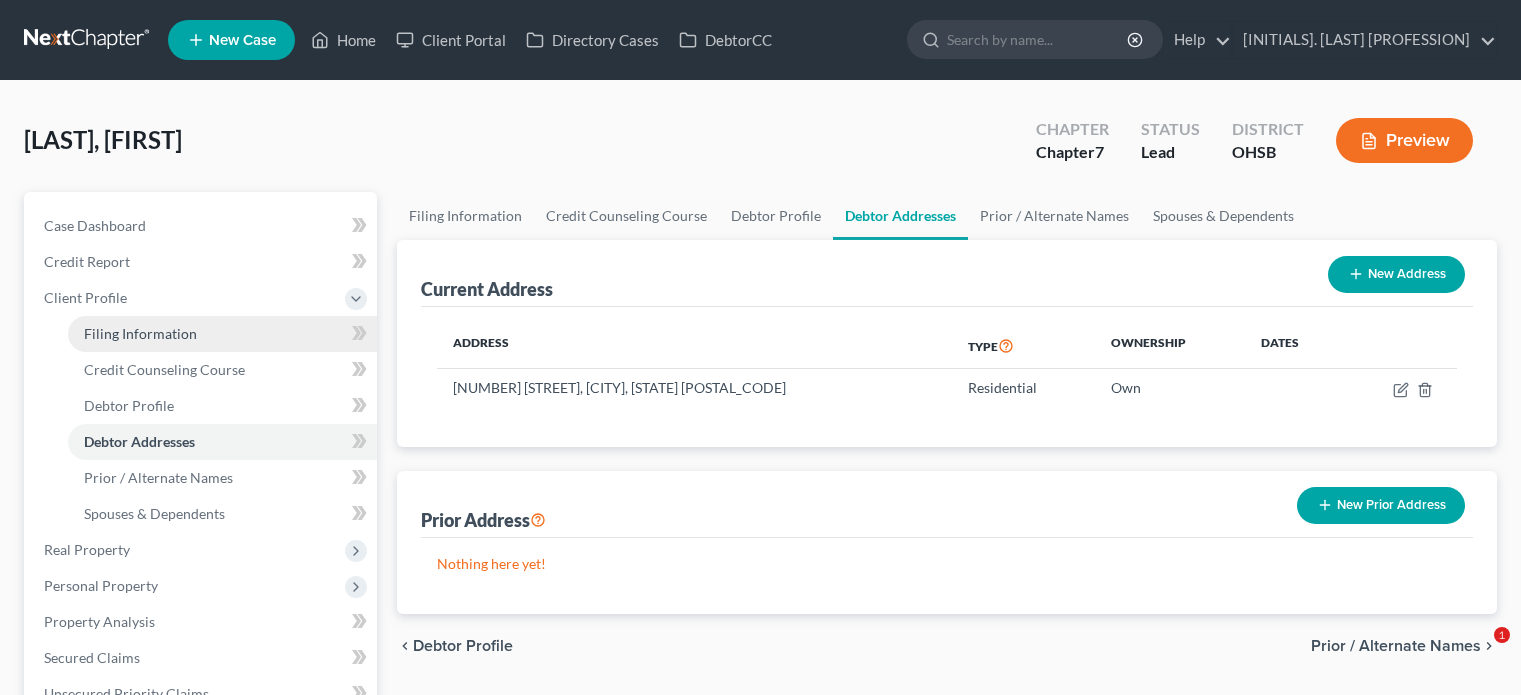 scroll, scrollTop: 0, scrollLeft: 0, axis: both 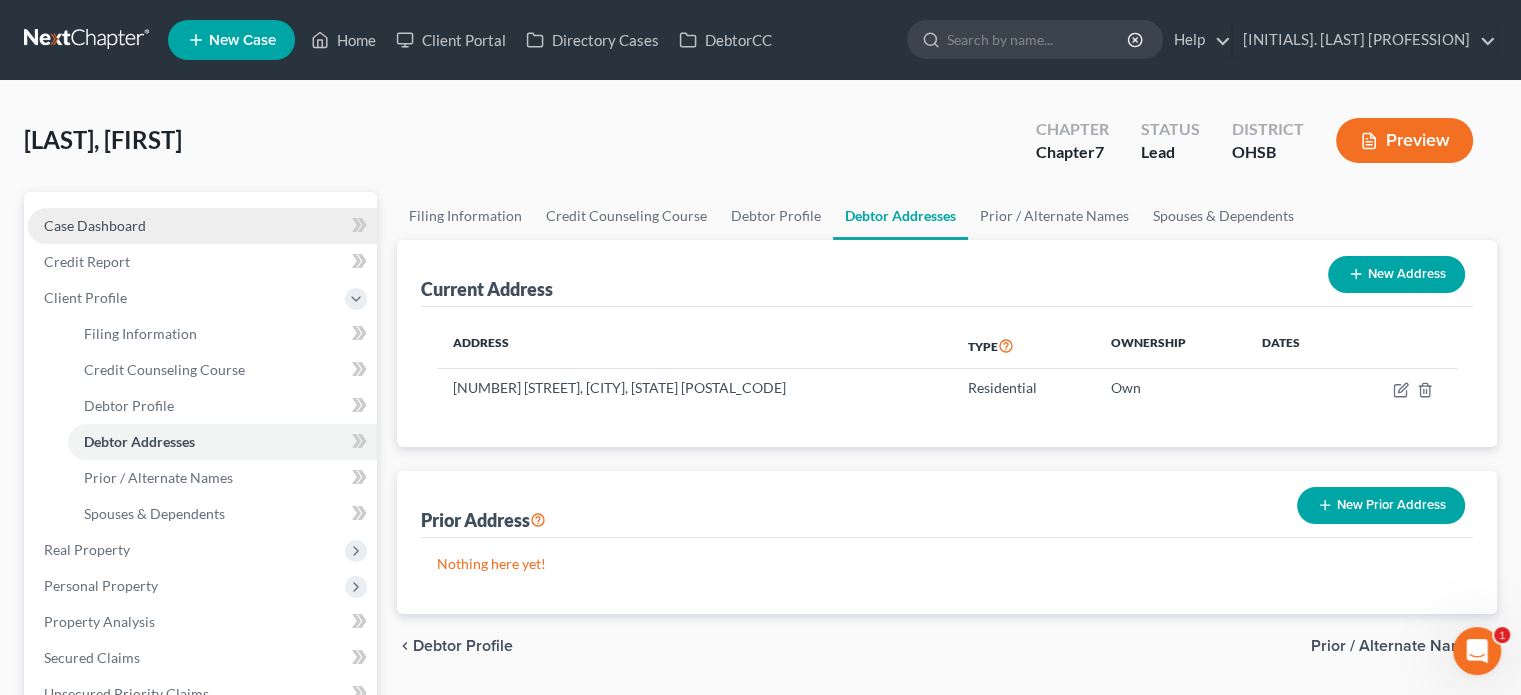 click on "Case Dashboard" at bounding box center (95, 225) 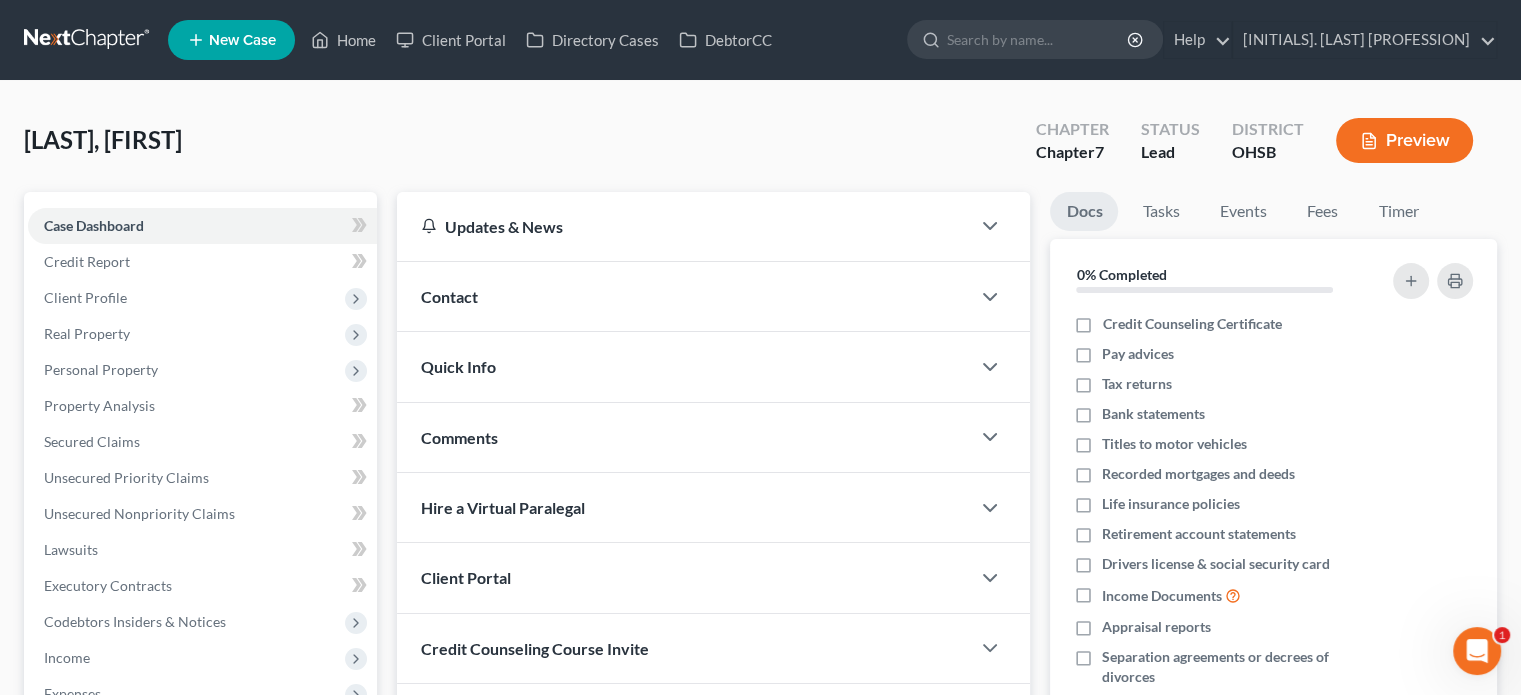 click on "Contact" at bounding box center (449, 296) 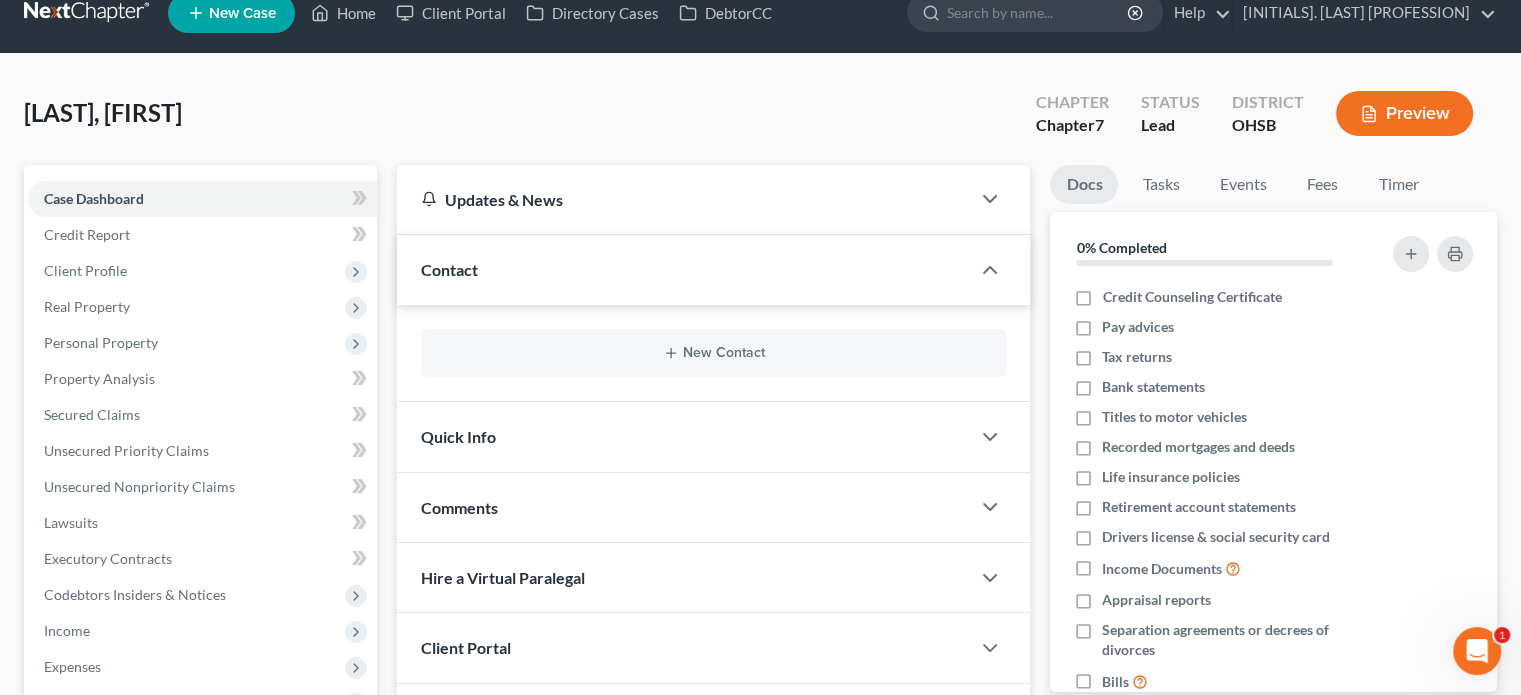 scroll, scrollTop: 200, scrollLeft: 0, axis: vertical 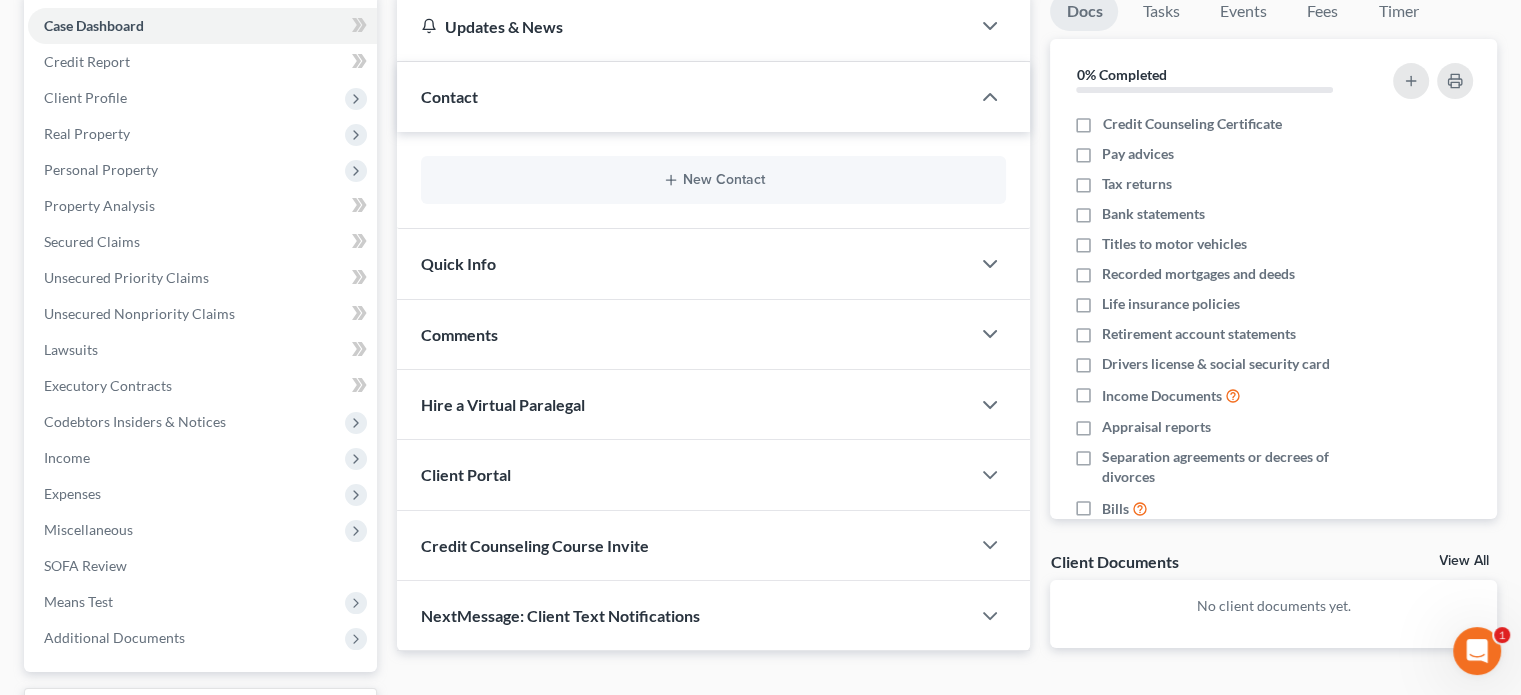 click on "Comments" at bounding box center (459, 334) 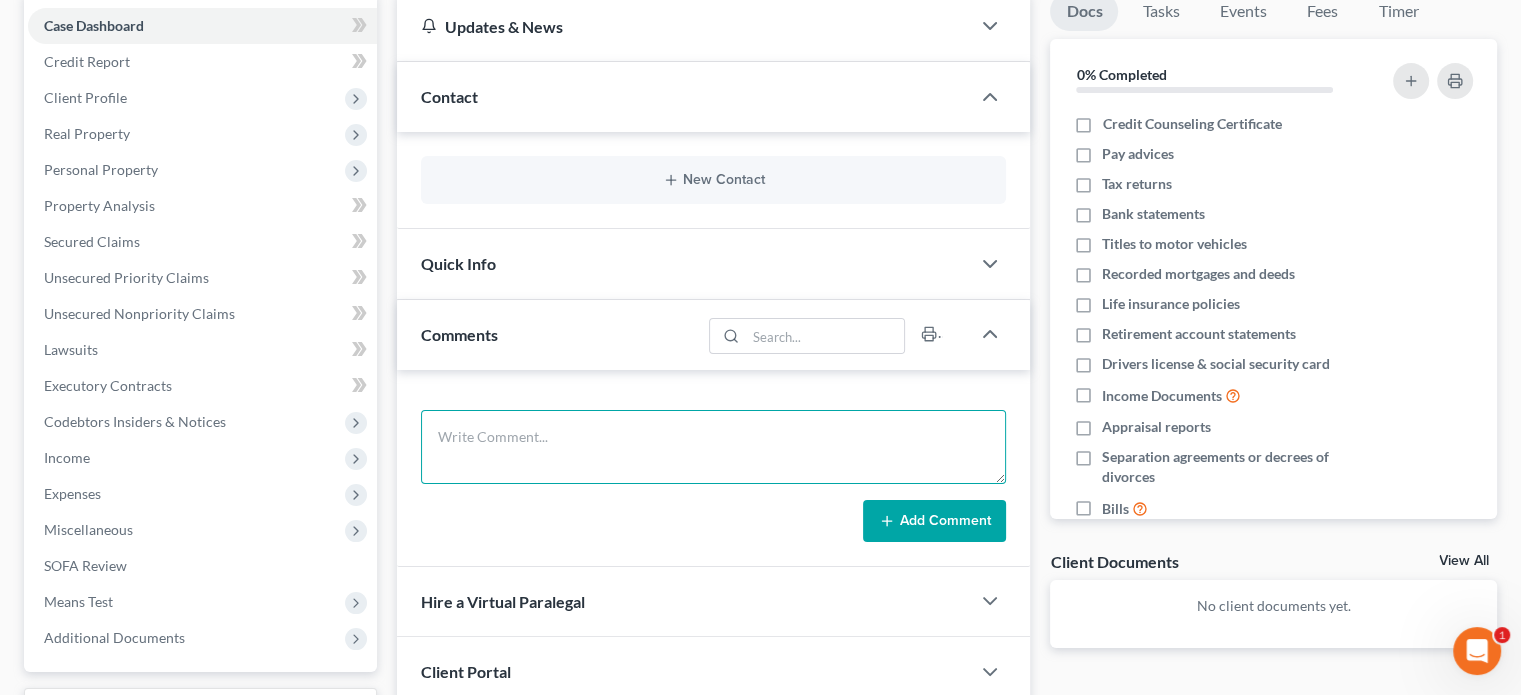click at bounding box center (713, 447) 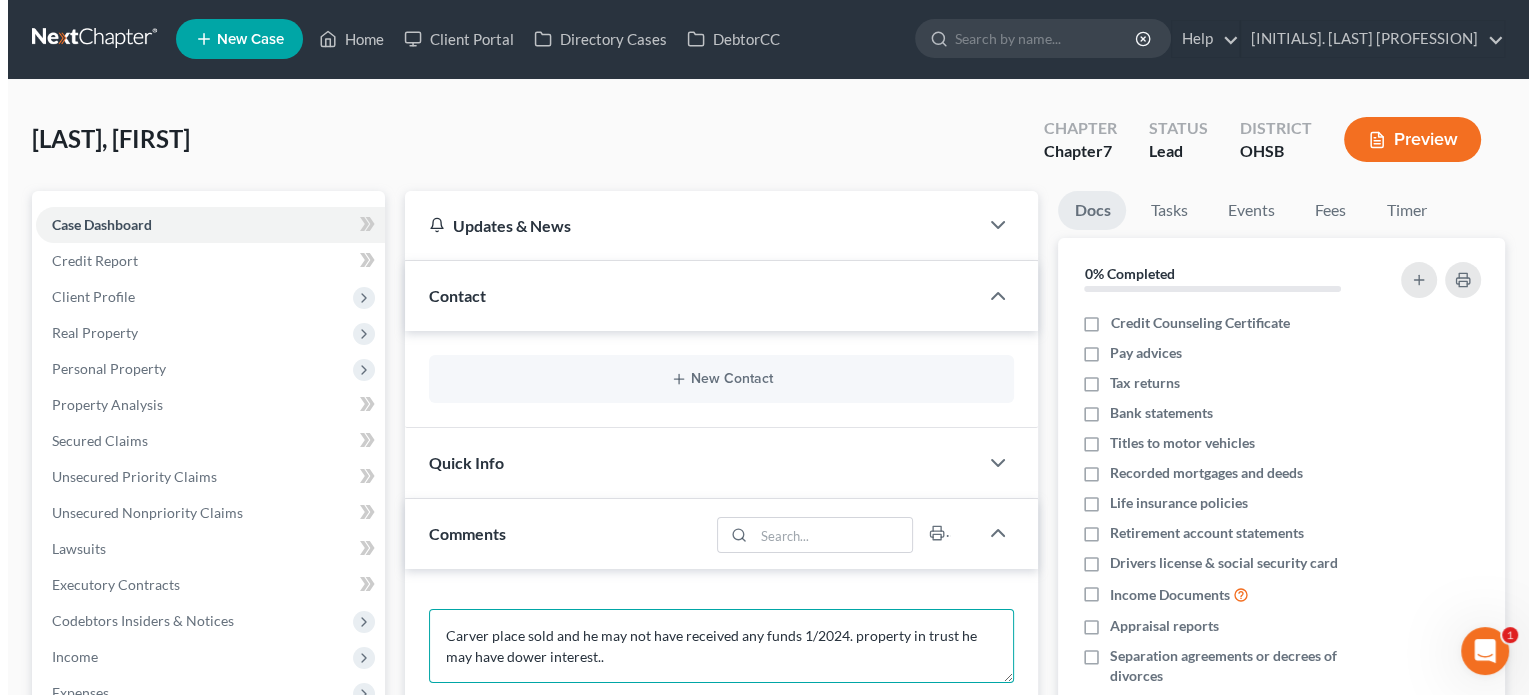 scroll, scrollTop: 0, scrollLeft: 0, axis: both 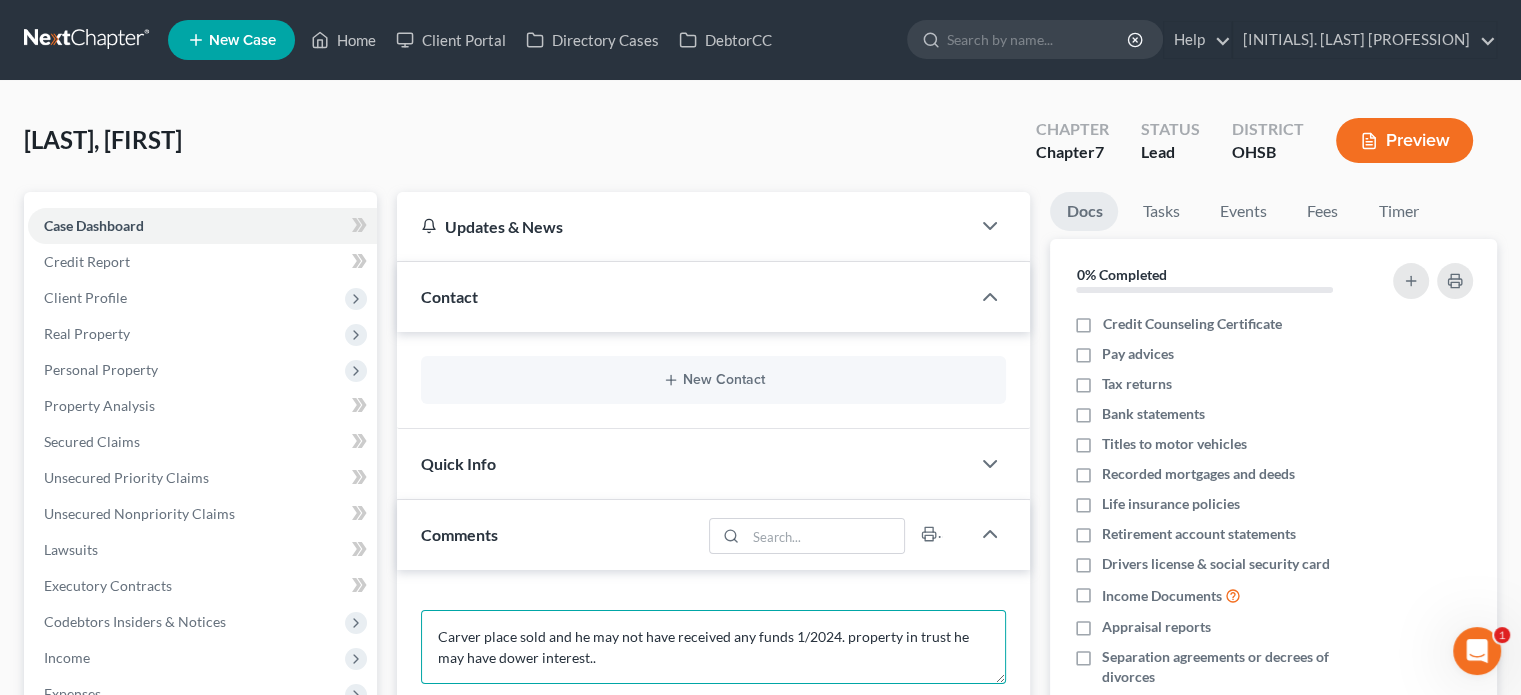 type on "Carver place sold and he may not have received any funds 1/2024.  property in trust he may have dower interest.." 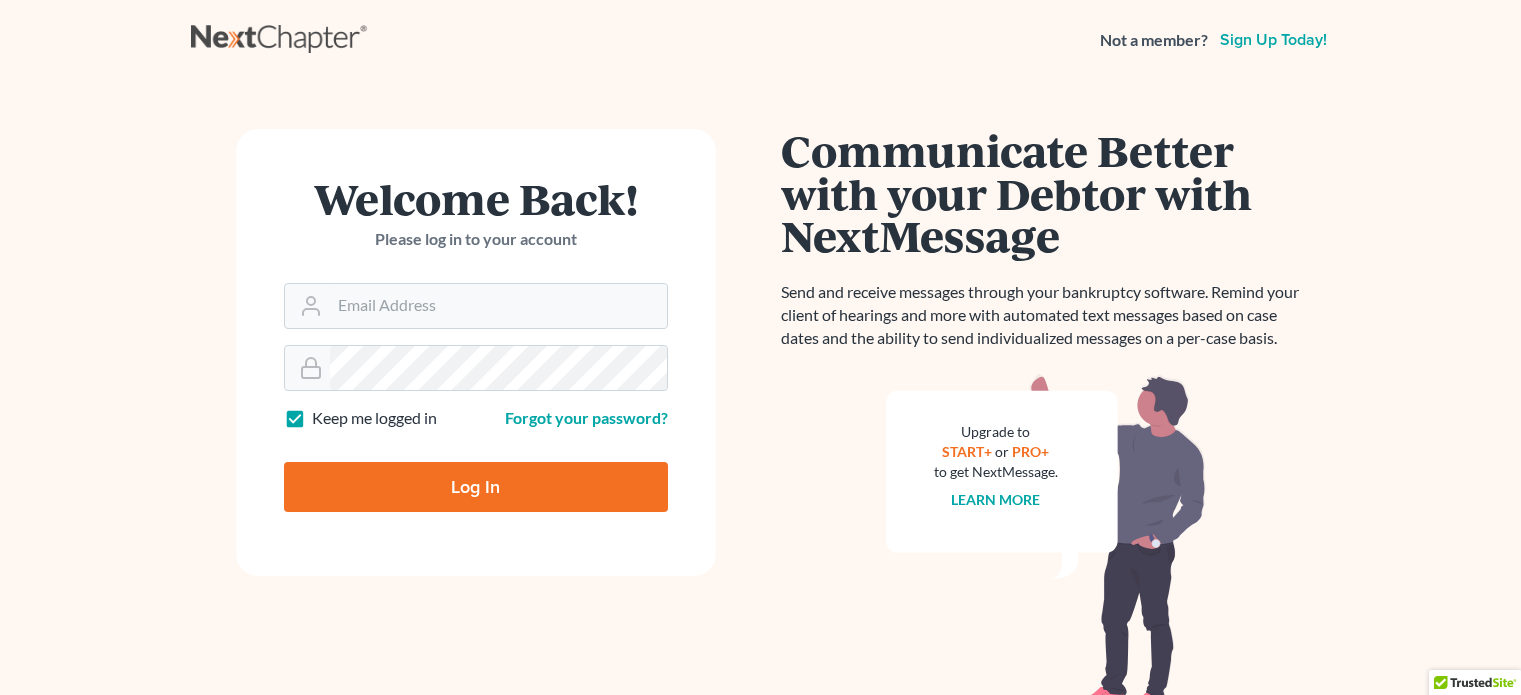 scroll, scrollTop: 0, scrollLeft: 0, axis: both 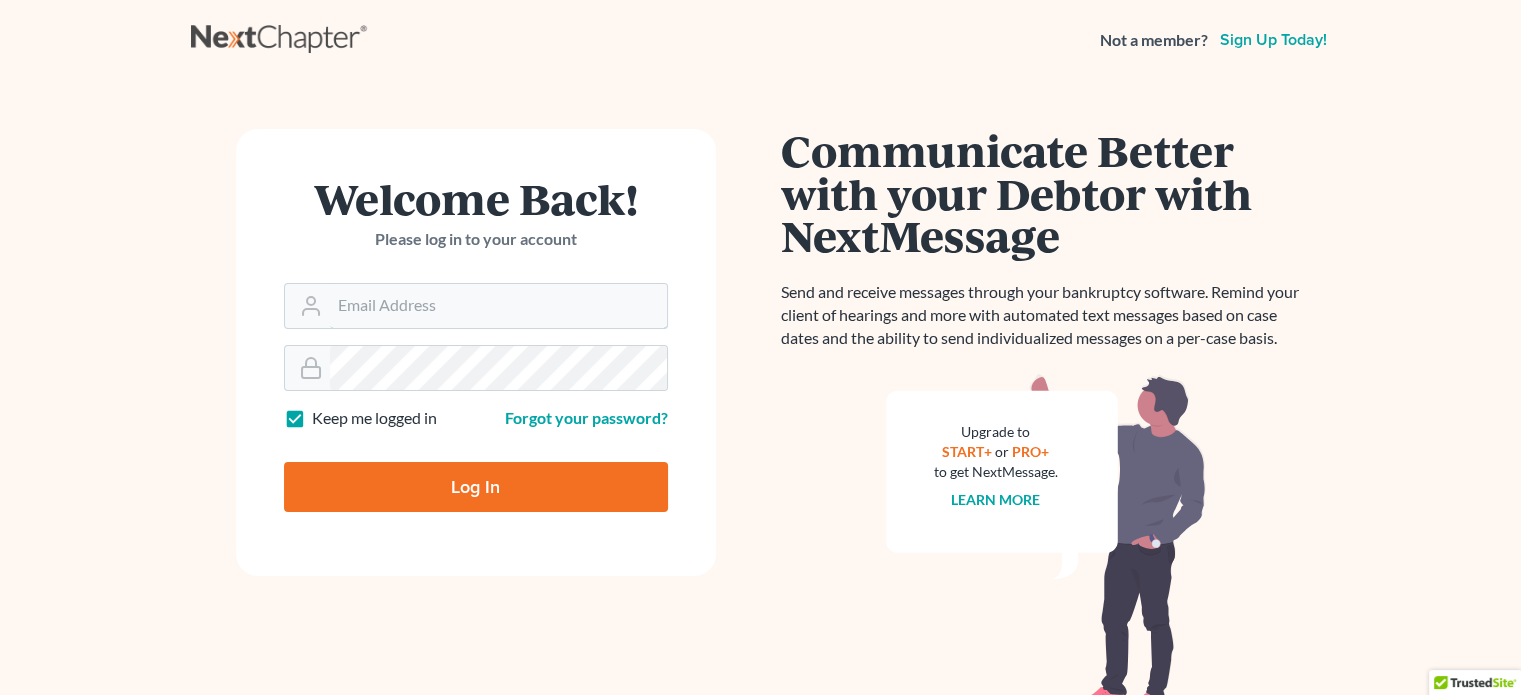 type on "bankruptcyquestions@example.com" 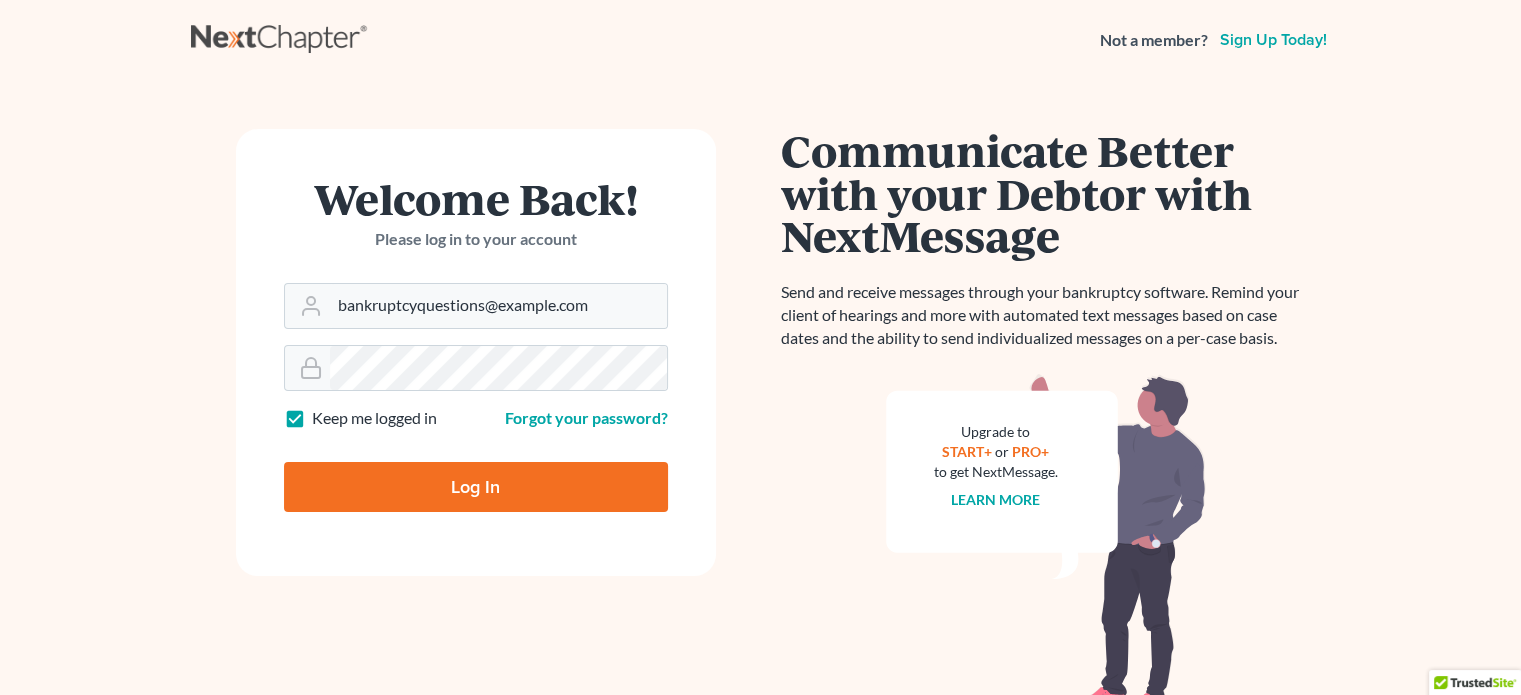 click on "Log In" at bounding box center (476, 487) 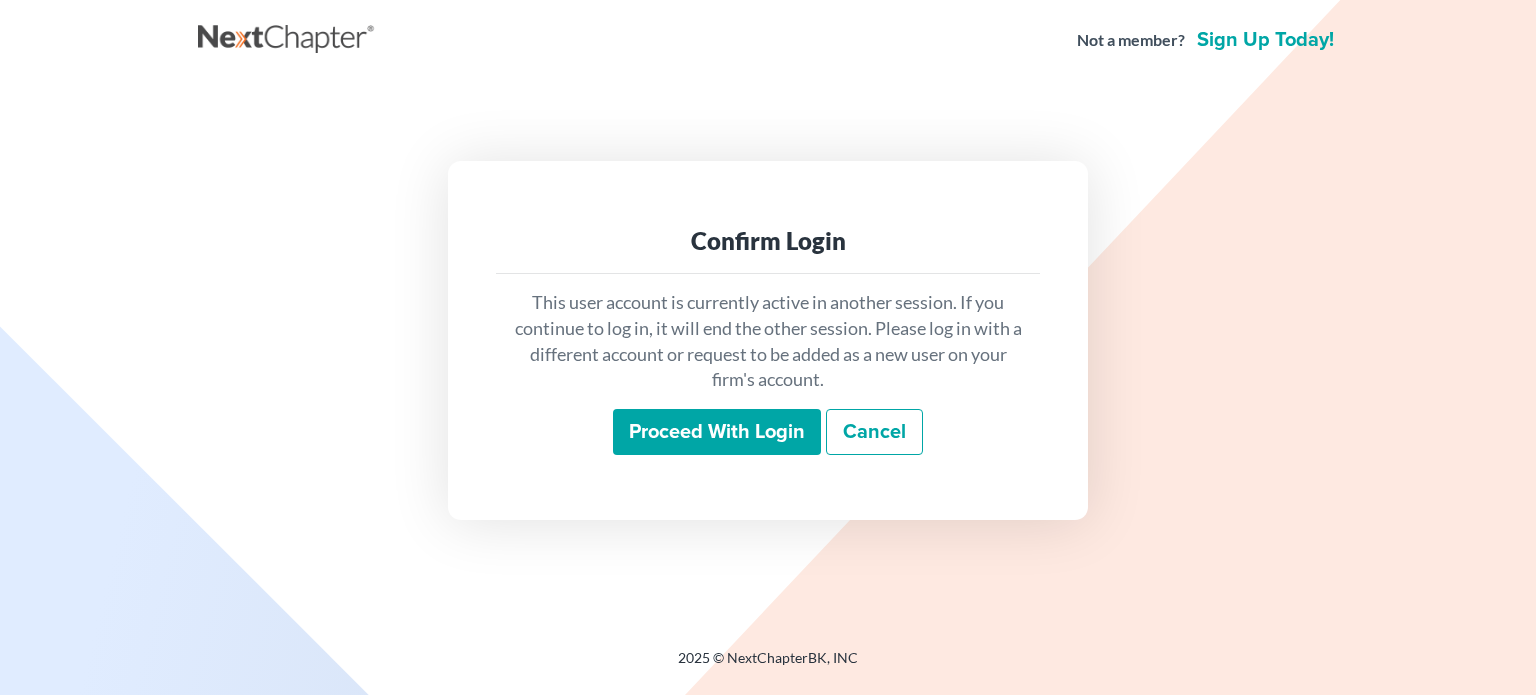 scroll, scrollTop: 0, scrollLeft: 0, axis: both 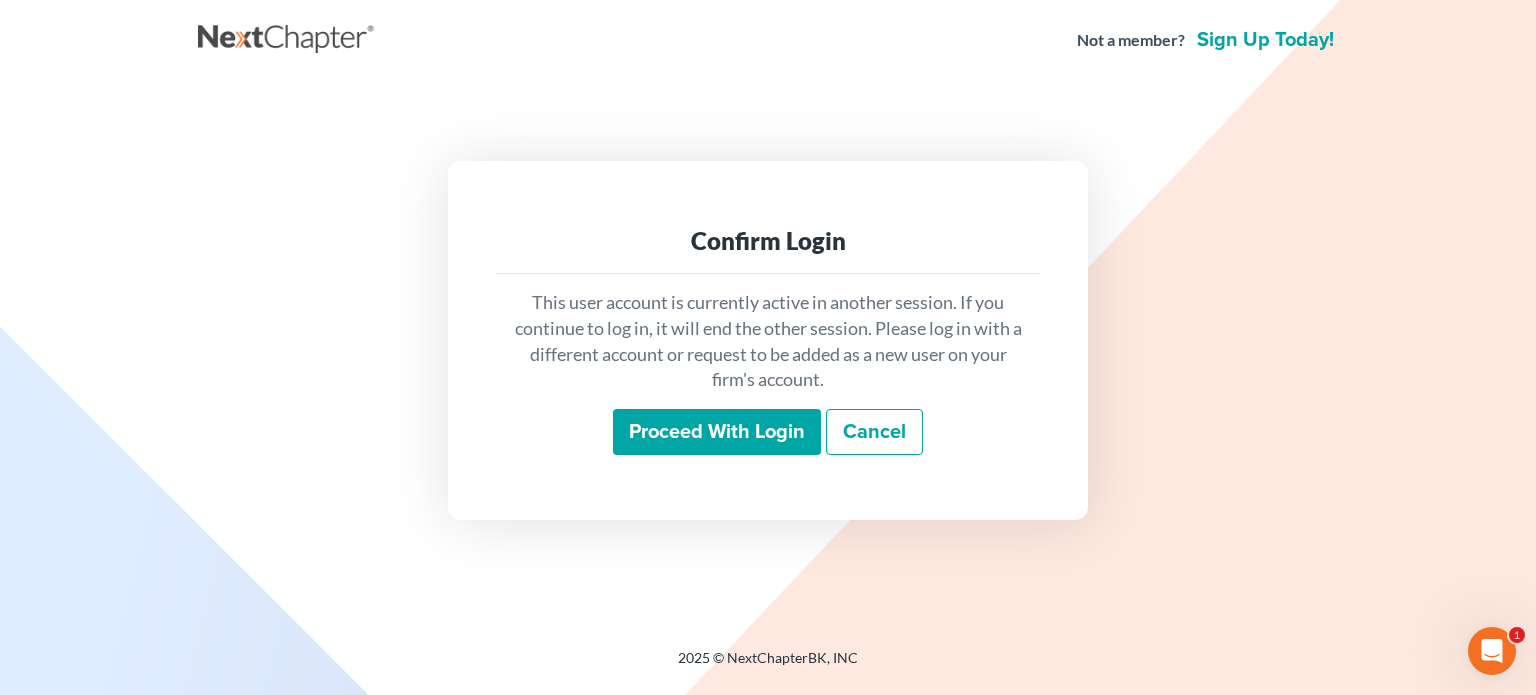 click on "Proceed with login" at bounding box center (717, 432) 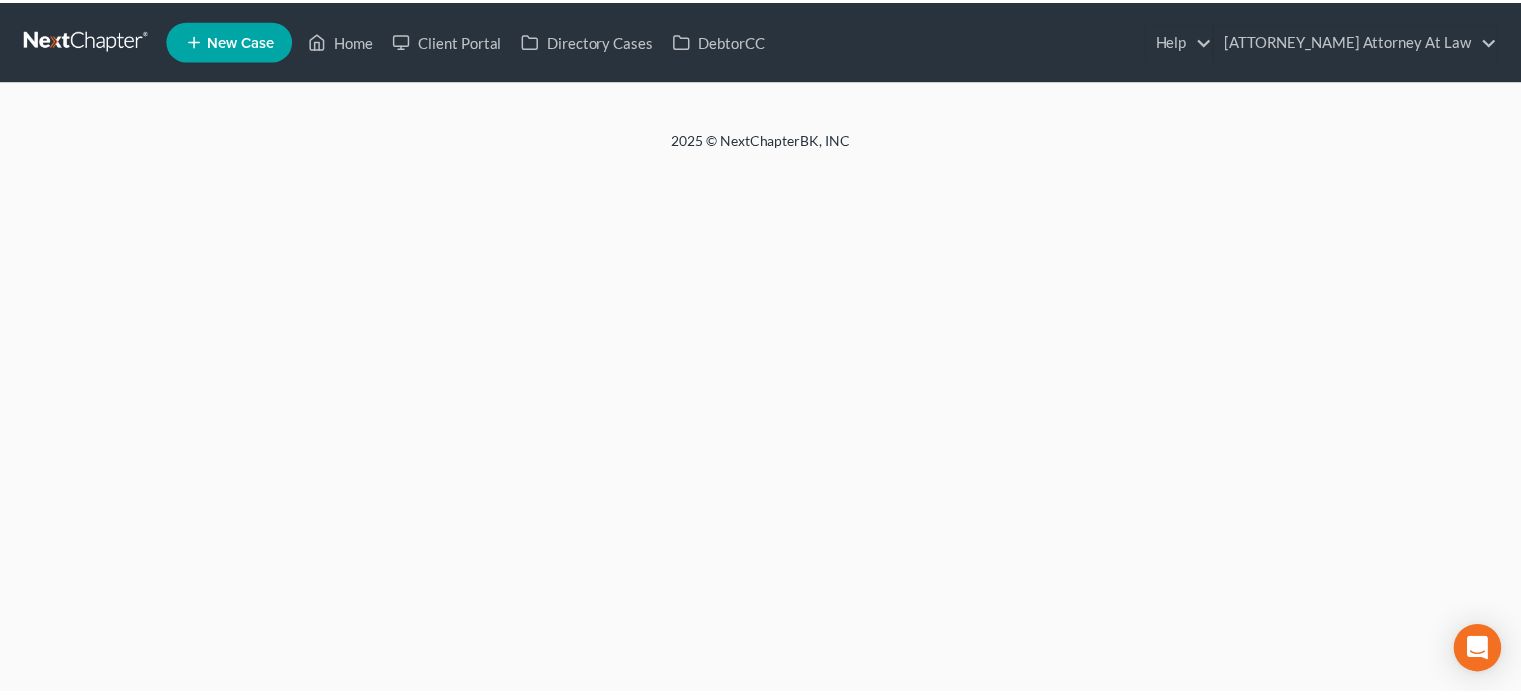 scroll, scrollTop: 0, scrollLeft: 0, axis: both 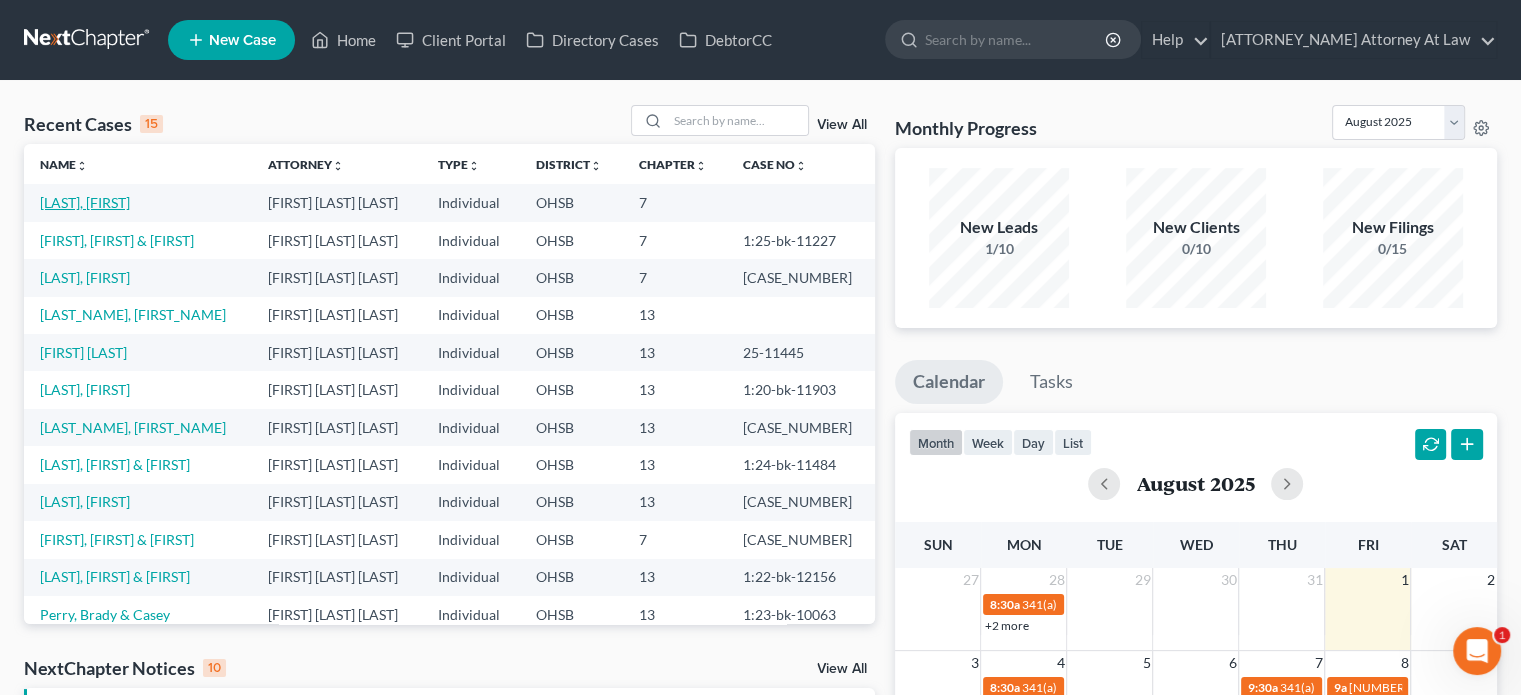 click on "[LAST], [FIRST]" at bounding box center (85, 202) 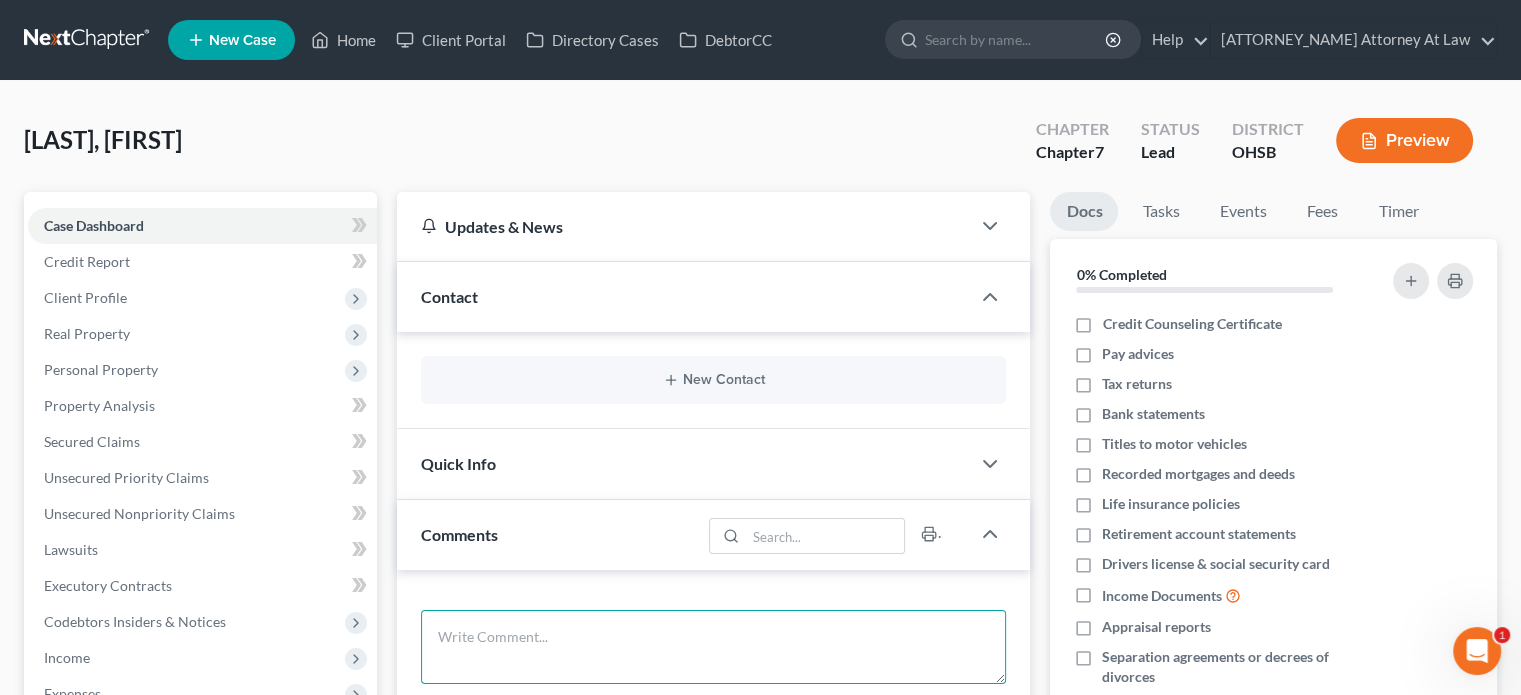 click at bounding box center (713, 647) 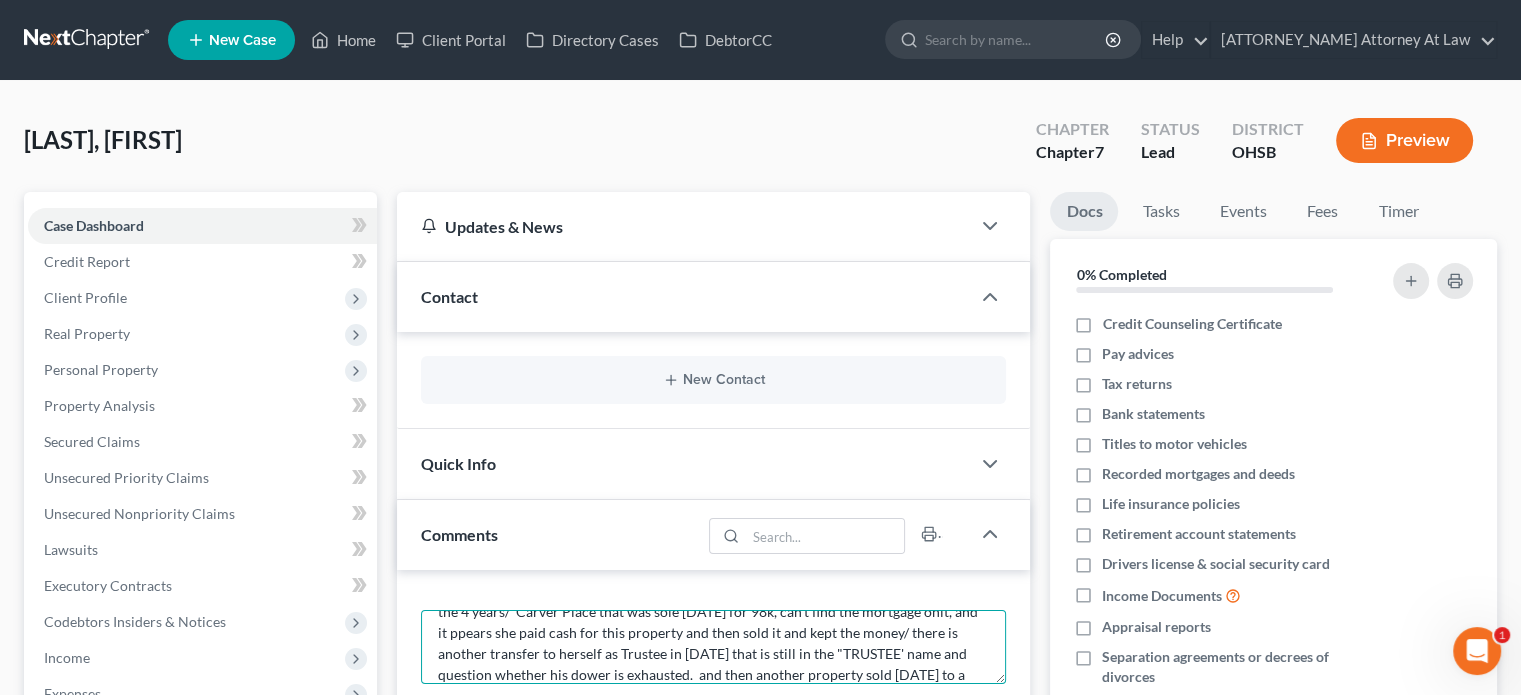 scroll, scrollTop: 67, scrollLeft: 0, axis: vertical 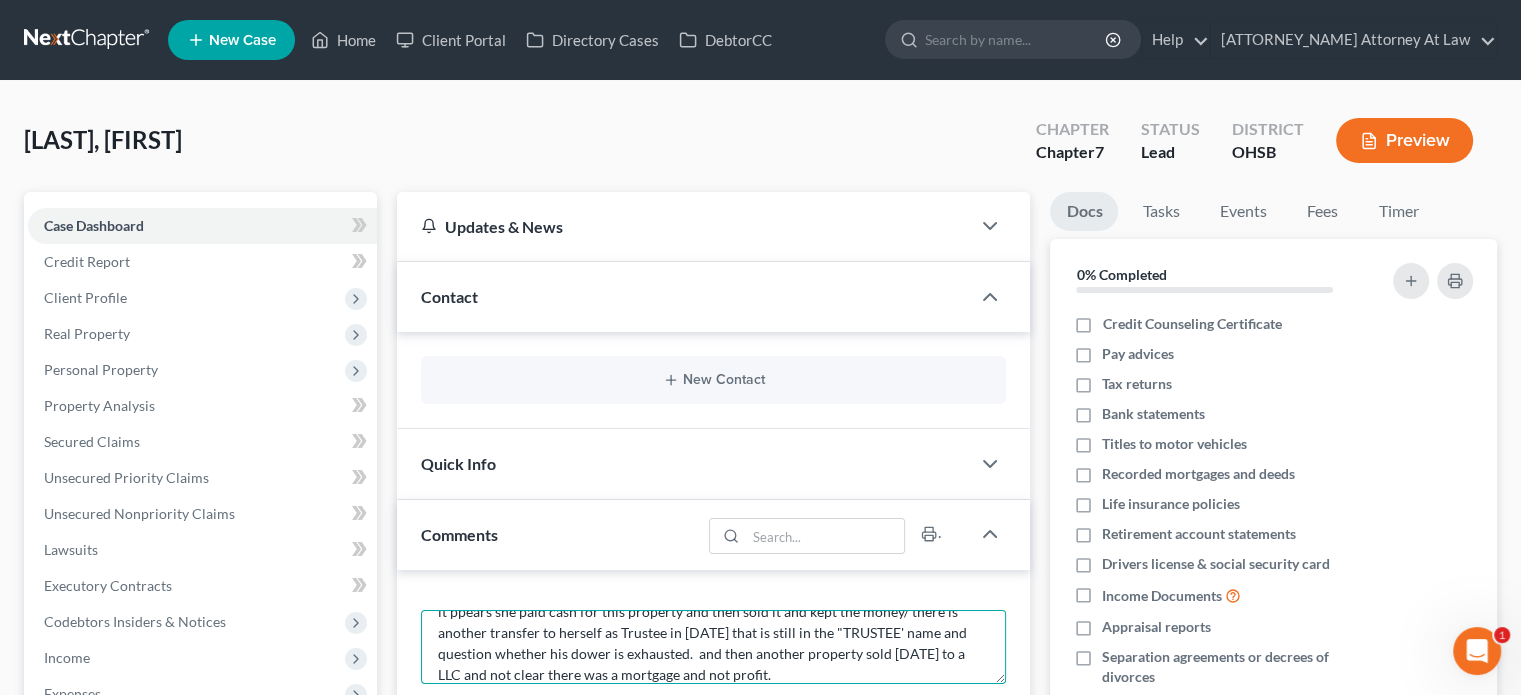 type on "[DATE]  debtor has 3 properties in his name and wifes name that have transferred inside the 4 years/  Carver Place that was sole [DATE] for 98k, can't find the mortgage onit, and it ppears she paid cash for this property and then sold it and kept the money/ there is another transfer to herself as Trustee in [DATE] that is still in the "TRUSTEE' name and question whether his dower is exhausted.  and then another property sold [DATE] to a LLC and not clear there was a mortgage and not profit." 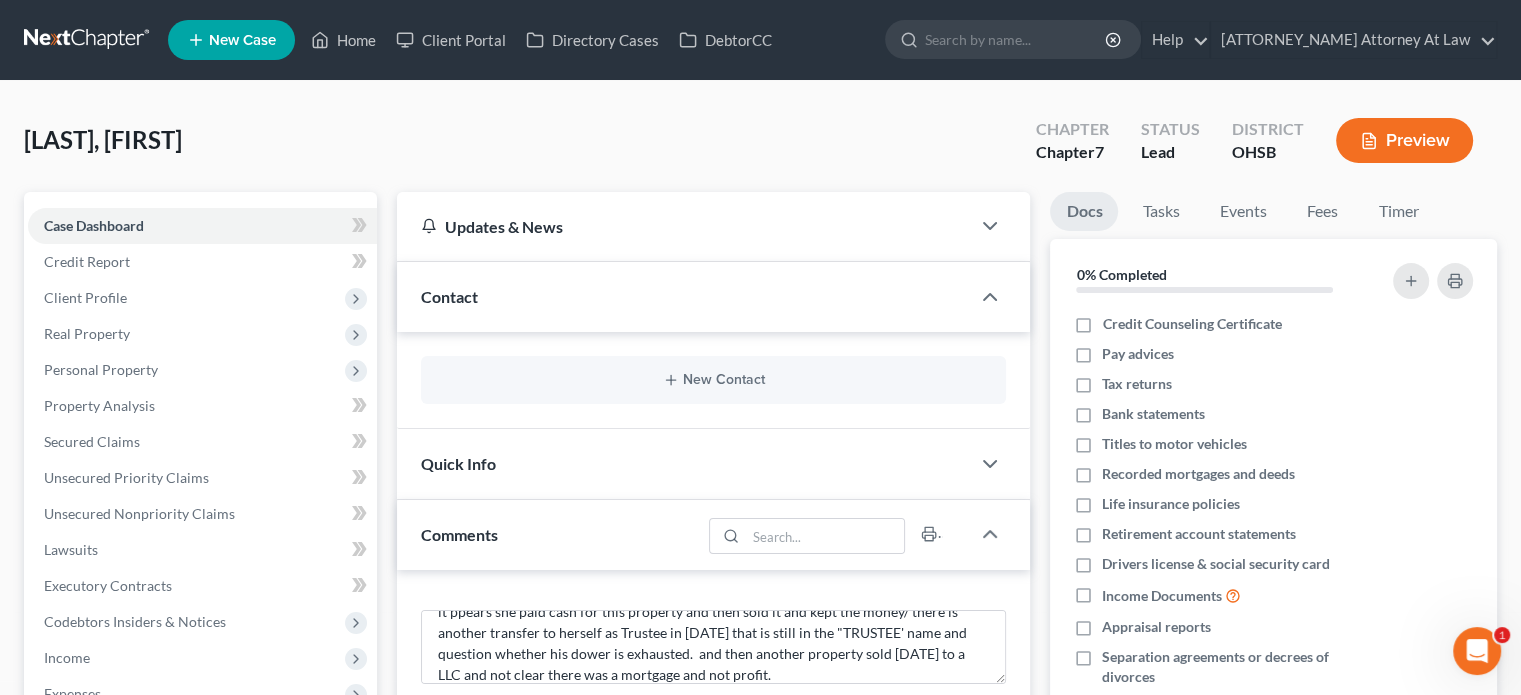 click on "New Case" at bounding box center [242, 40] 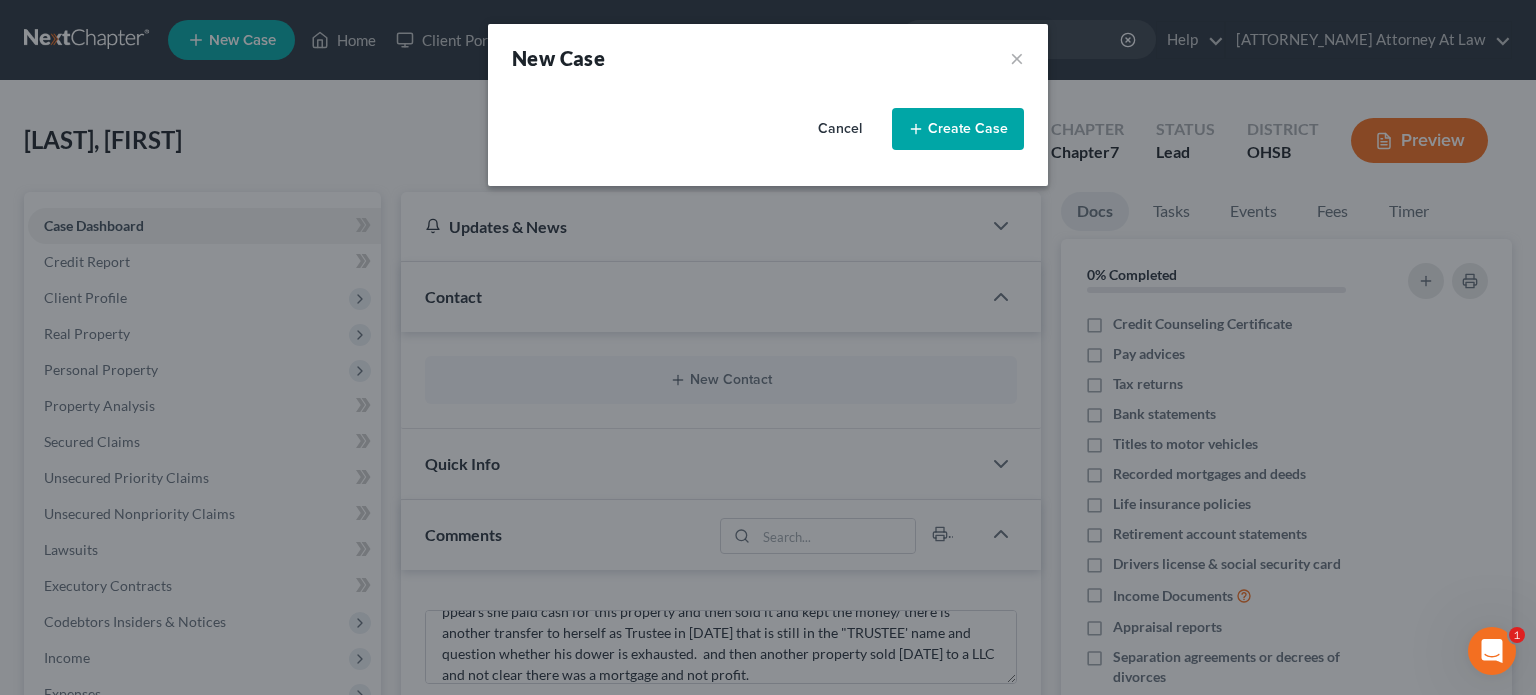 select on "62" 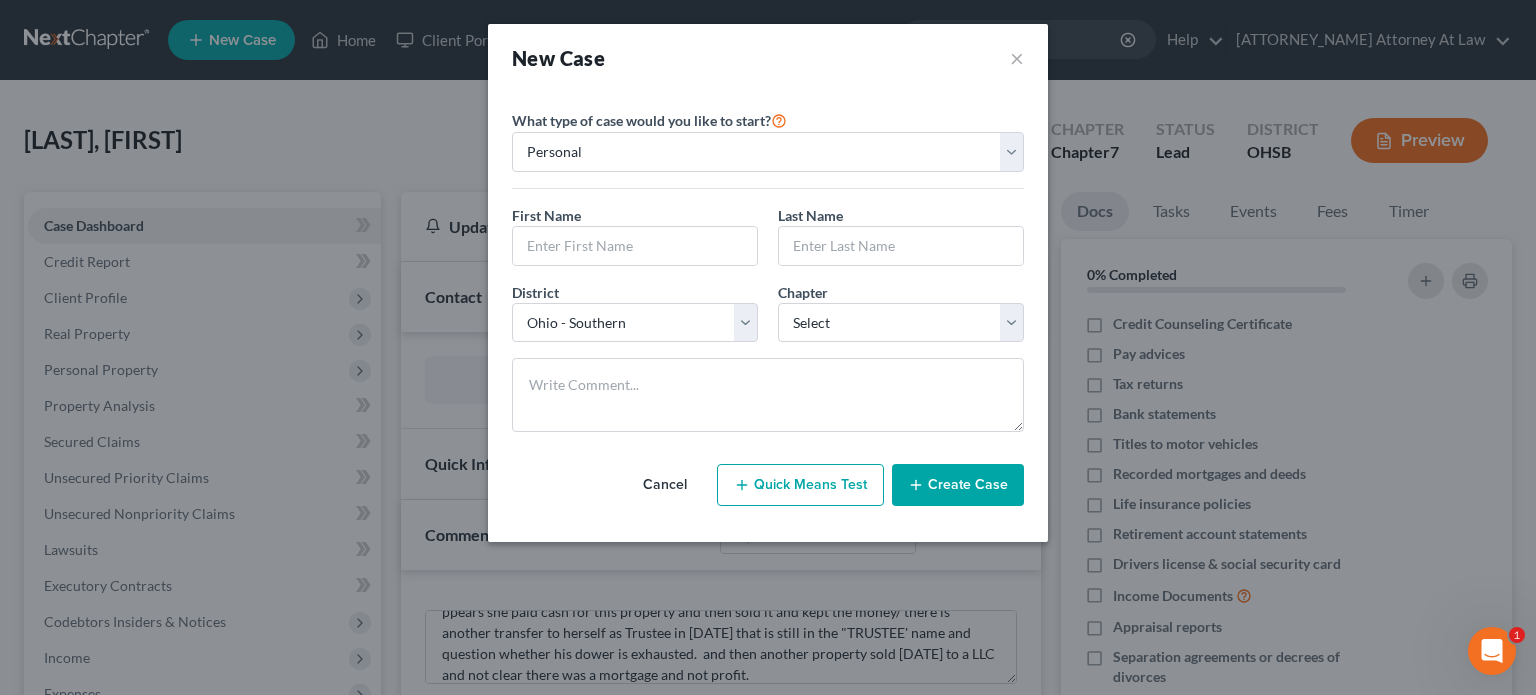 click on "Cancel" at bounding box center [665, 485] 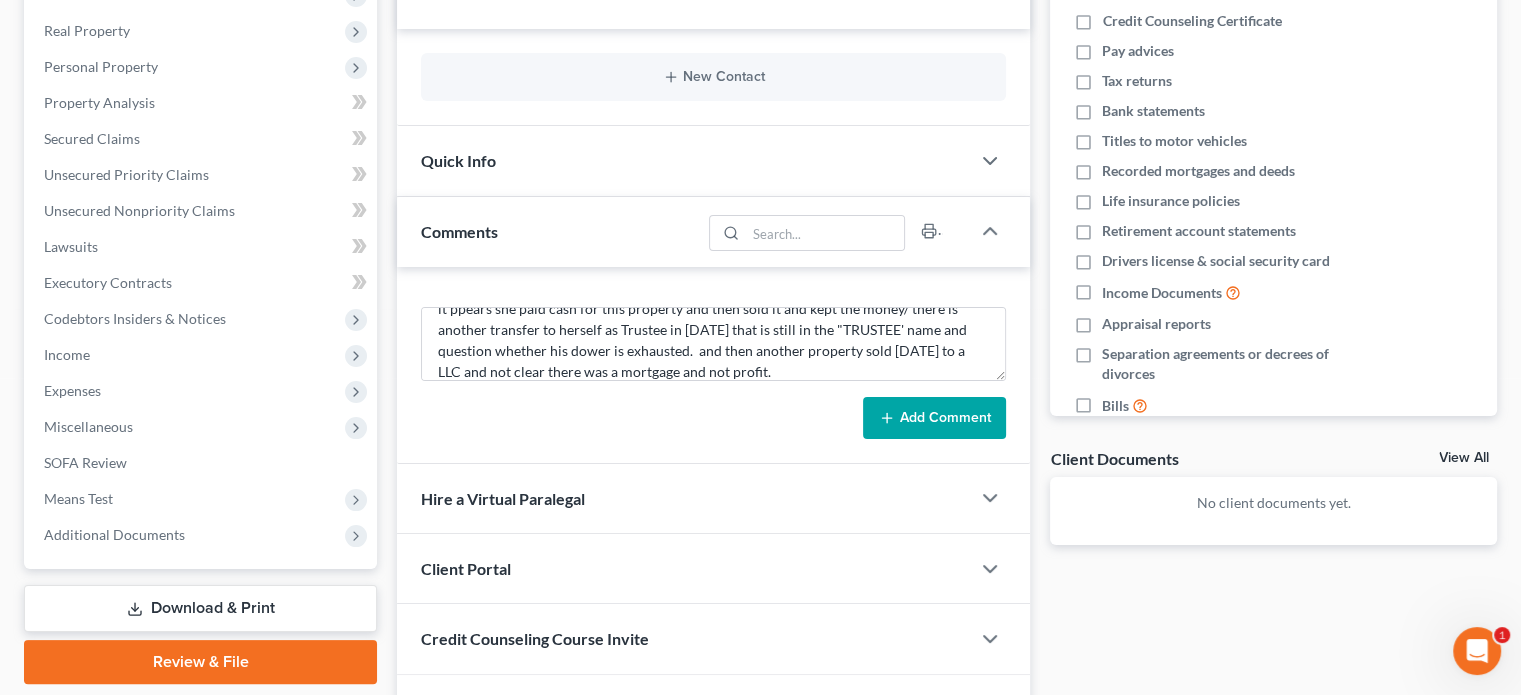 scroll, scrollTop: 336, scrollLeft: 0, axis: vertical 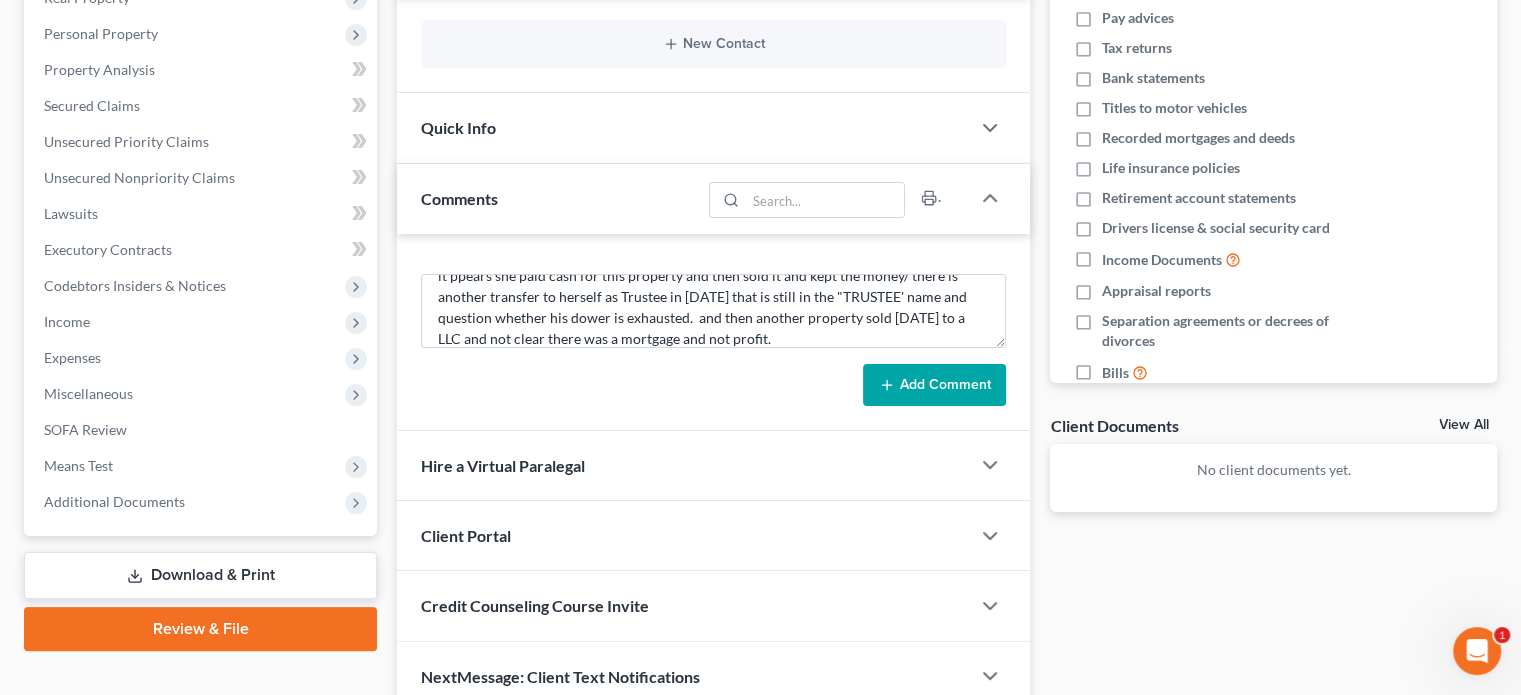 click 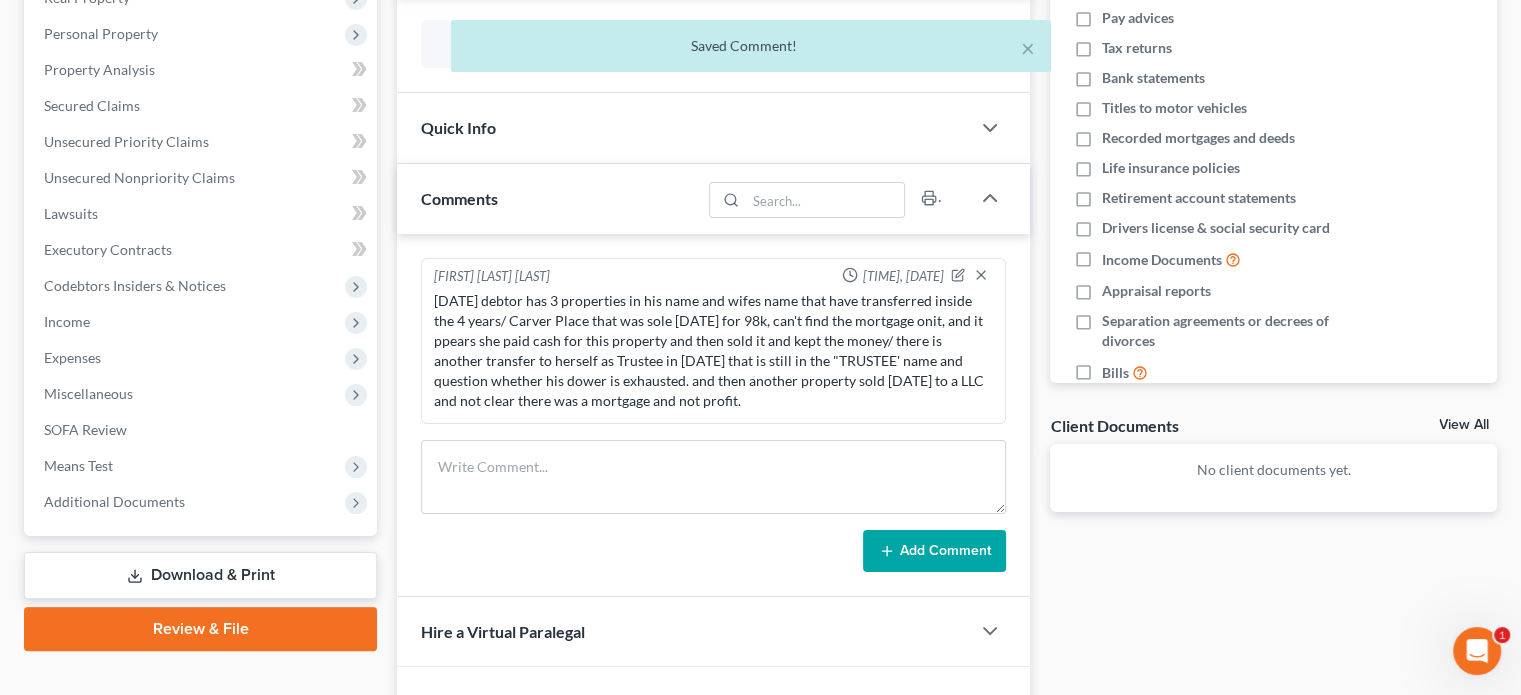 scroll, scrollTop: 0, scrollLeft: 0, axis: both 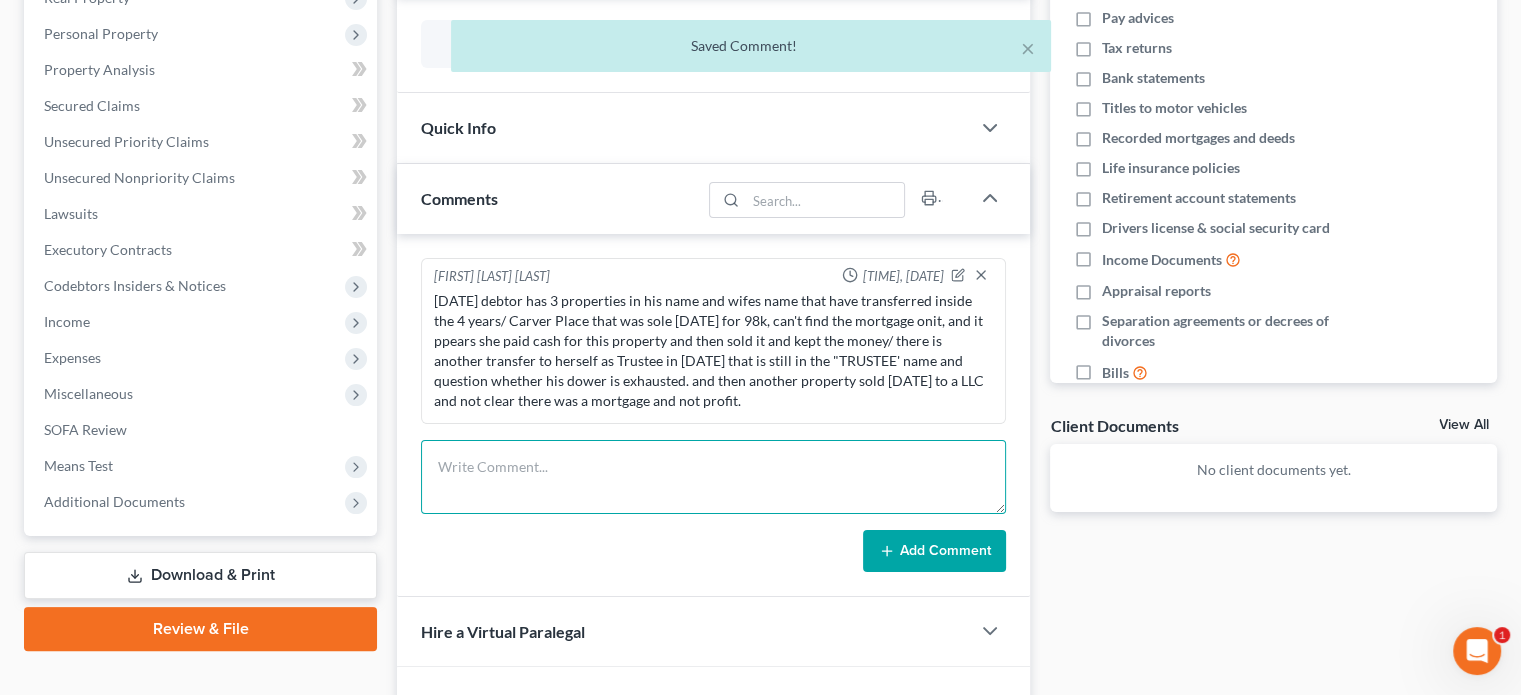 click at bounding box center [713, 477] 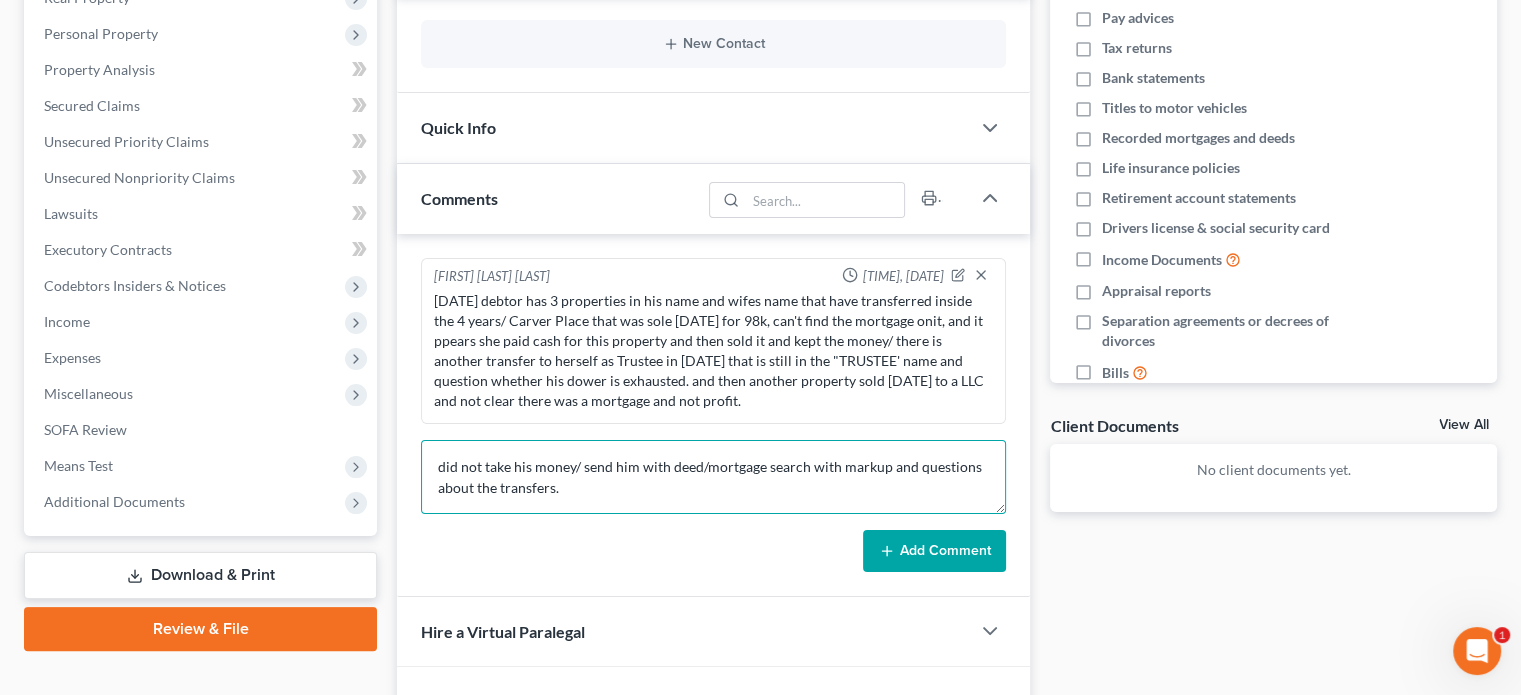 type on "did not take his money/ send him with deed/mortgage search with markup and questions about the transfers." 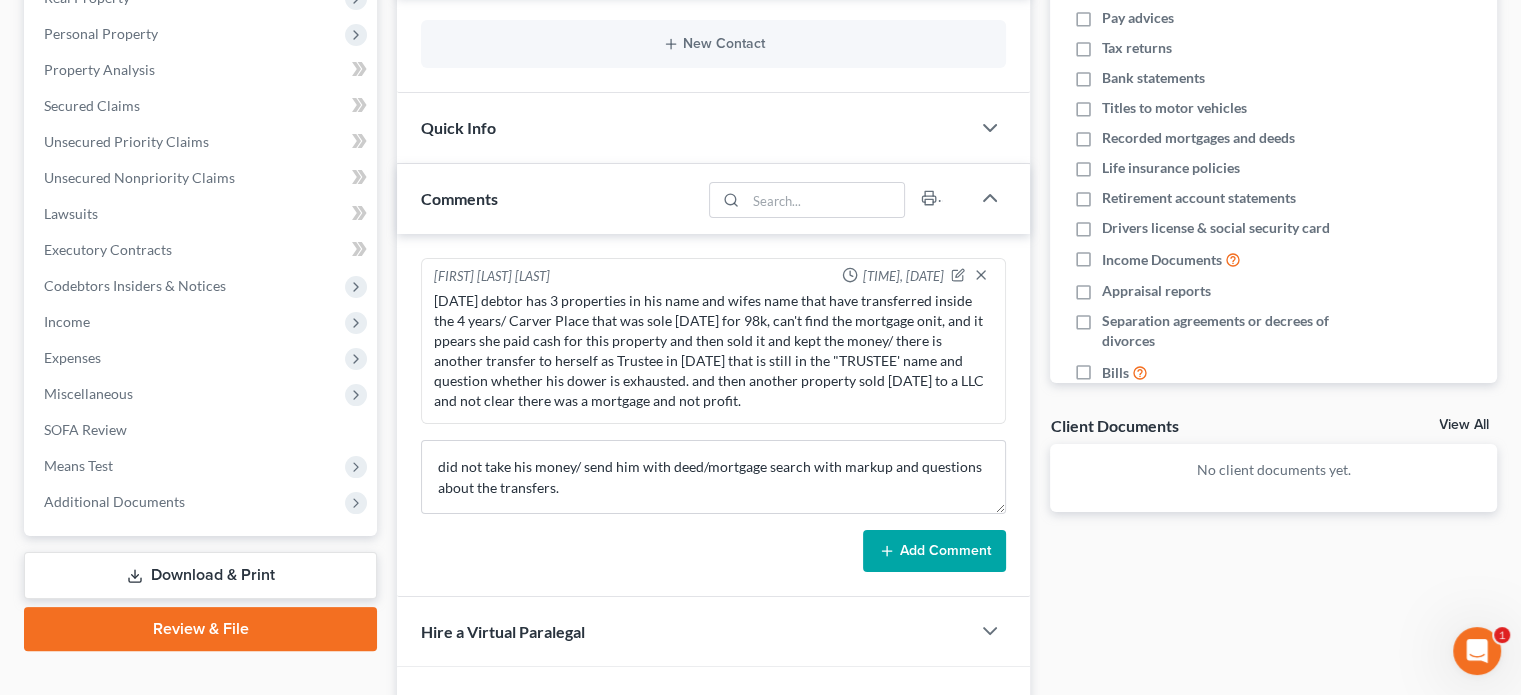 click 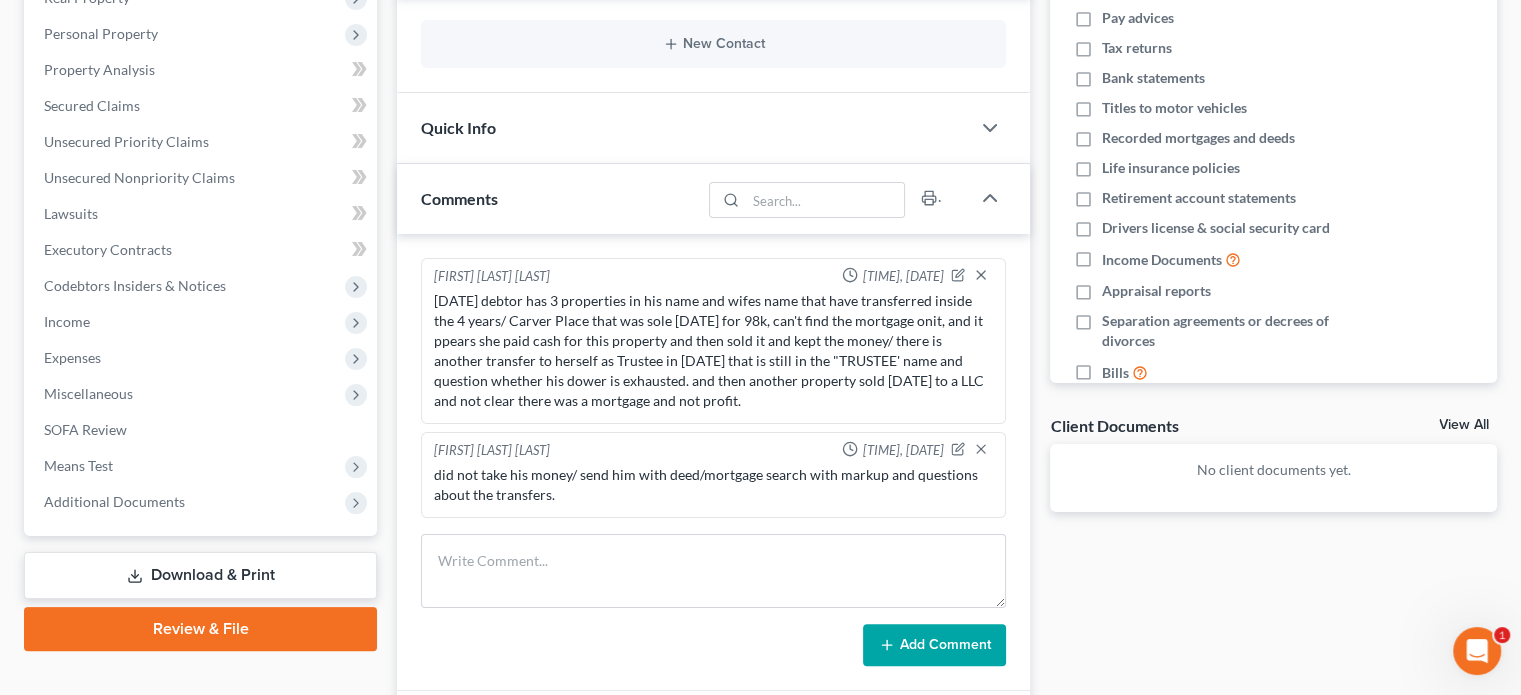 scroll, scrollTop: 0, scrollLeft: 0, axis: both 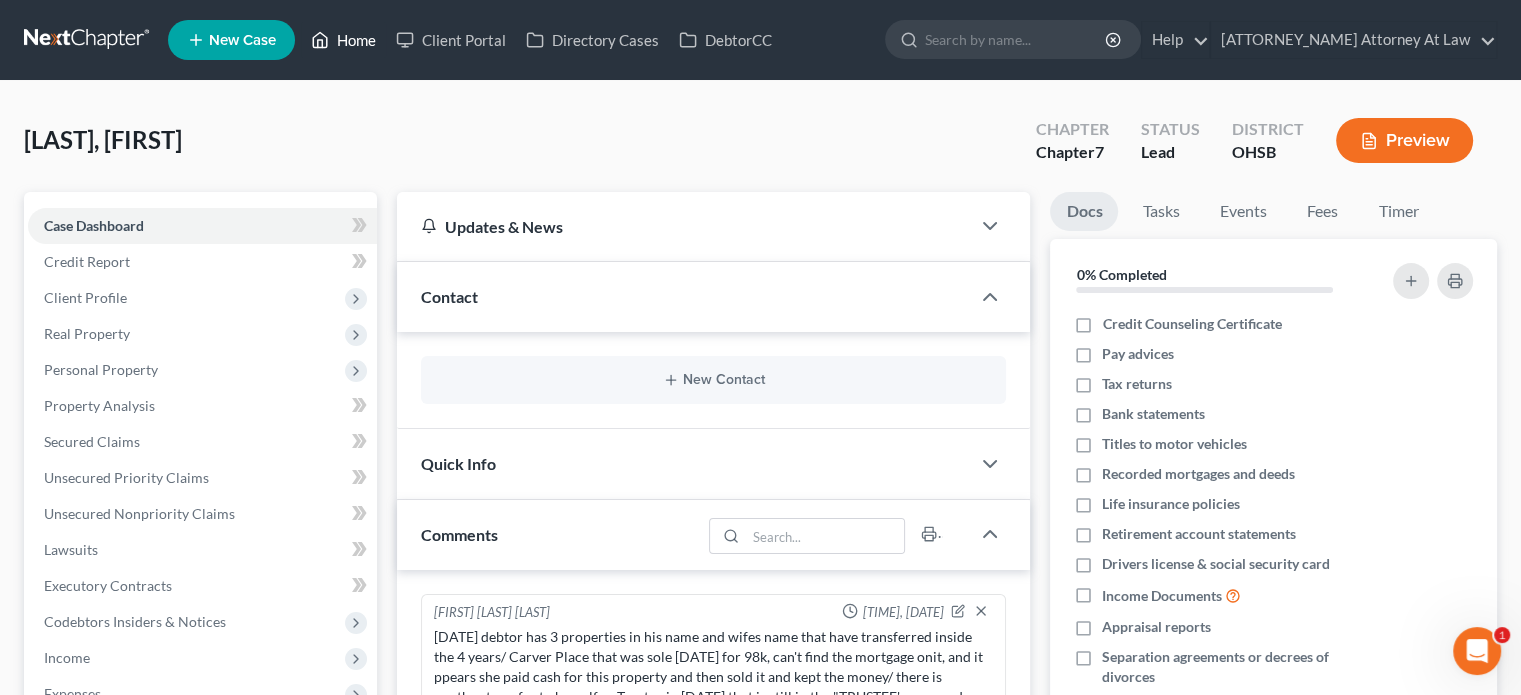 click on "Home" at bounding box center (343, 40) 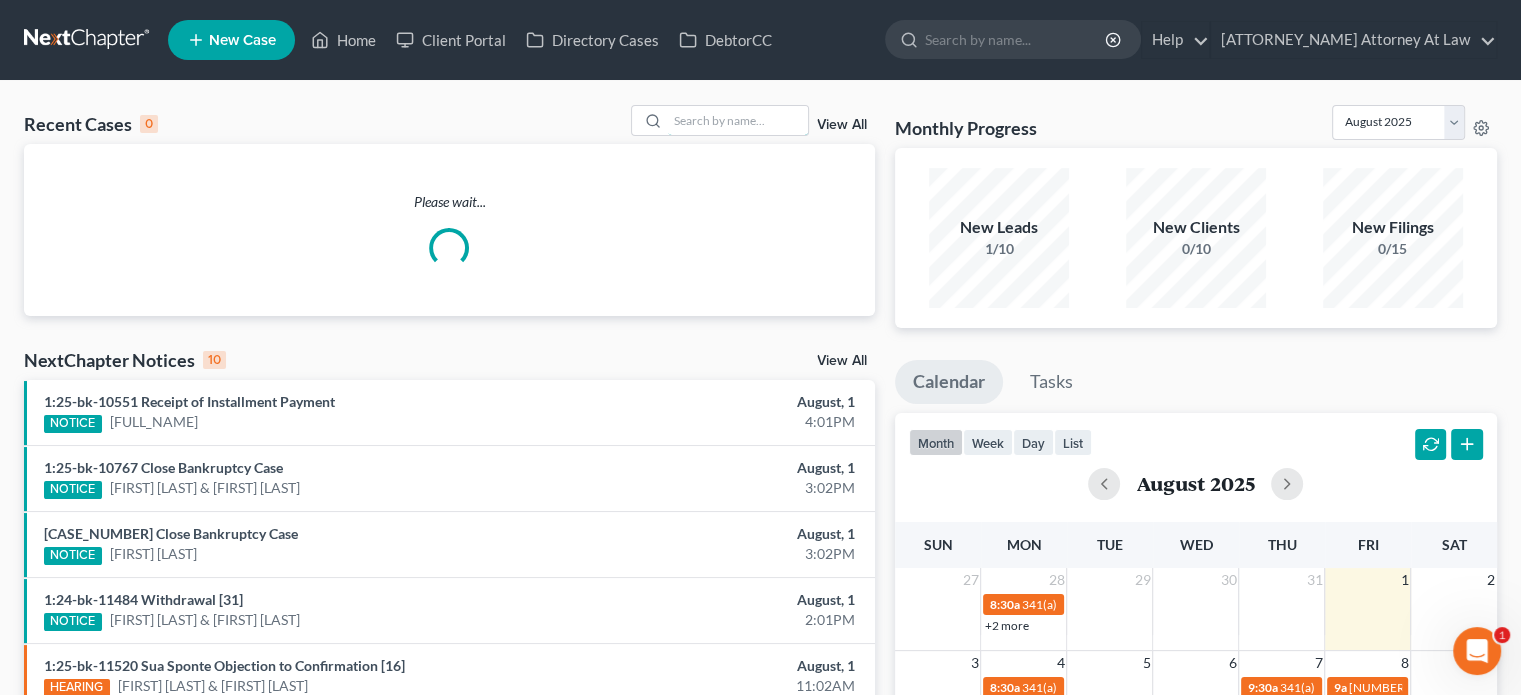 drag, startPoint x: 708, startPoint y: 119, endPoint x: 703, endPoint y: 91, distance: 28.442924 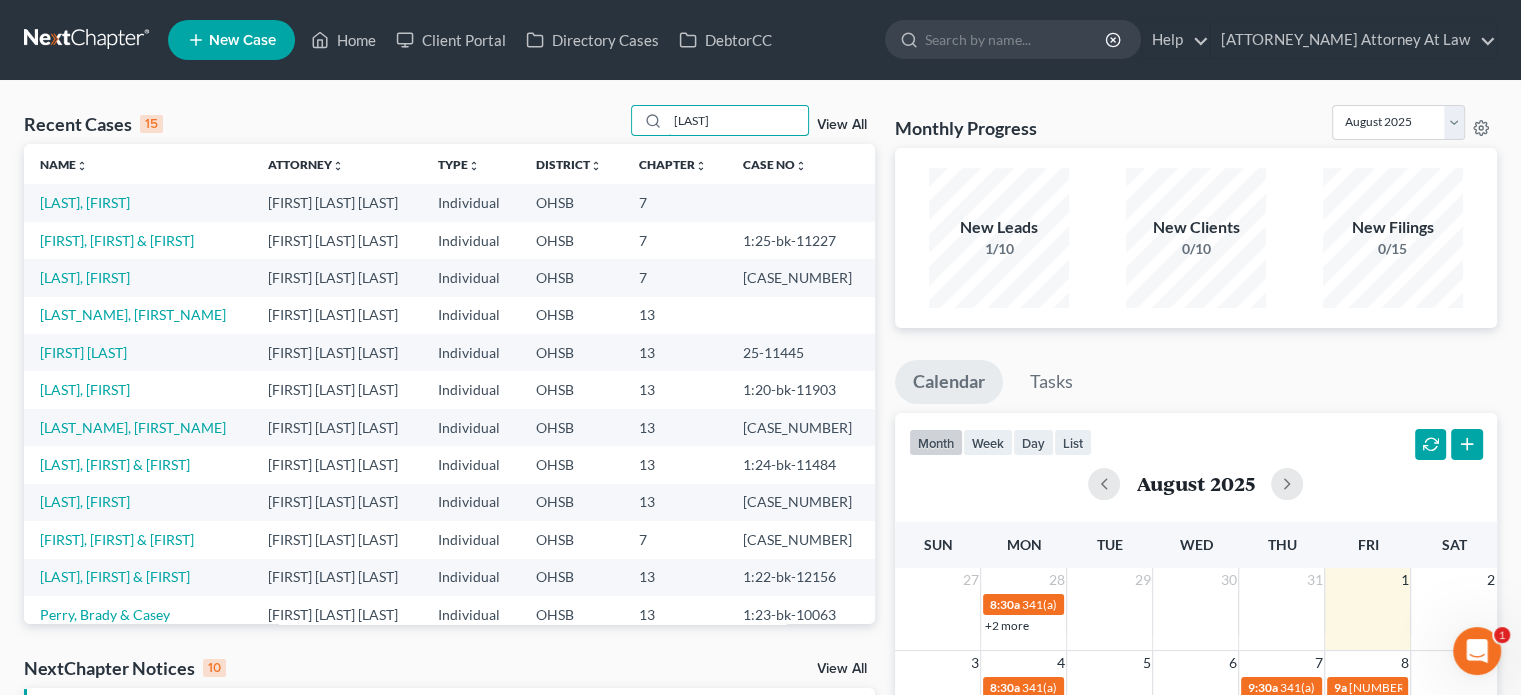 type on "[LAST]" 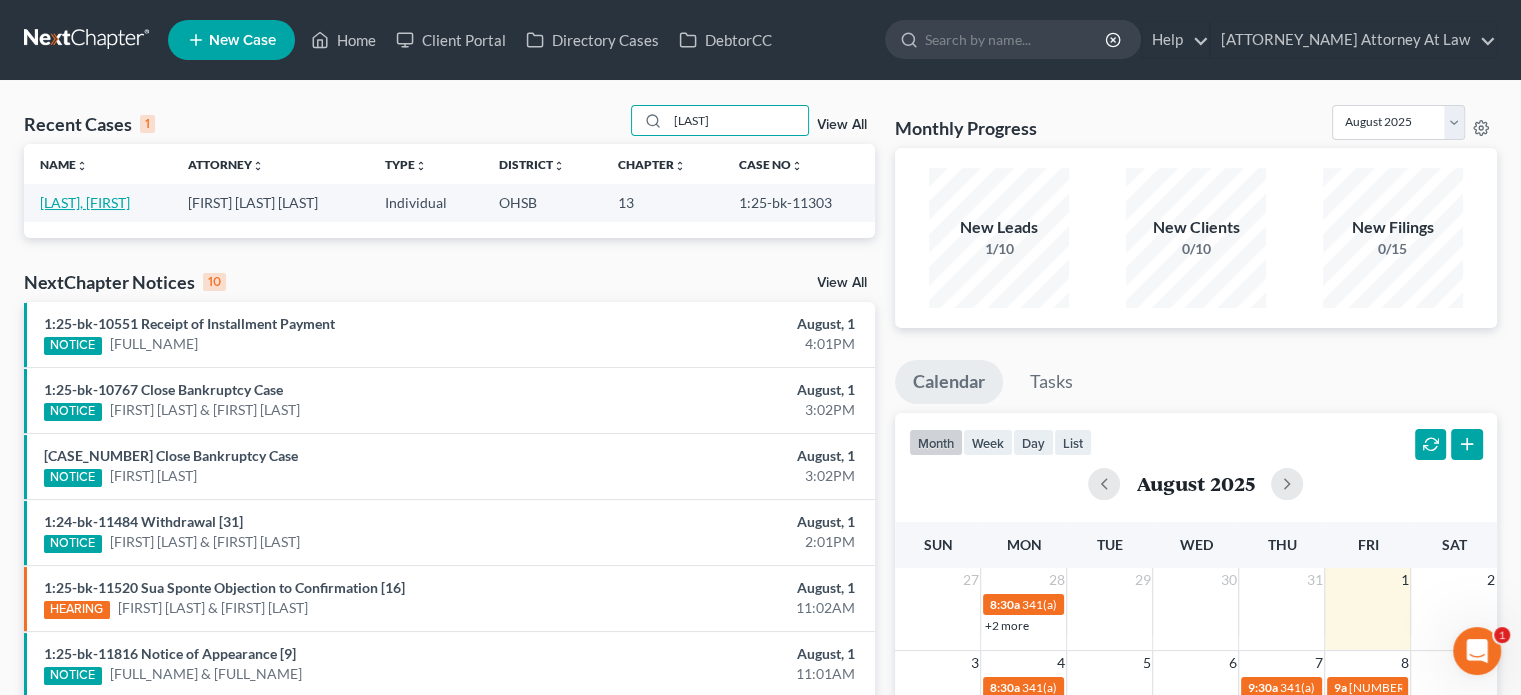 click on "[LAST], [FIRST]" at bounding box center (85, 202) 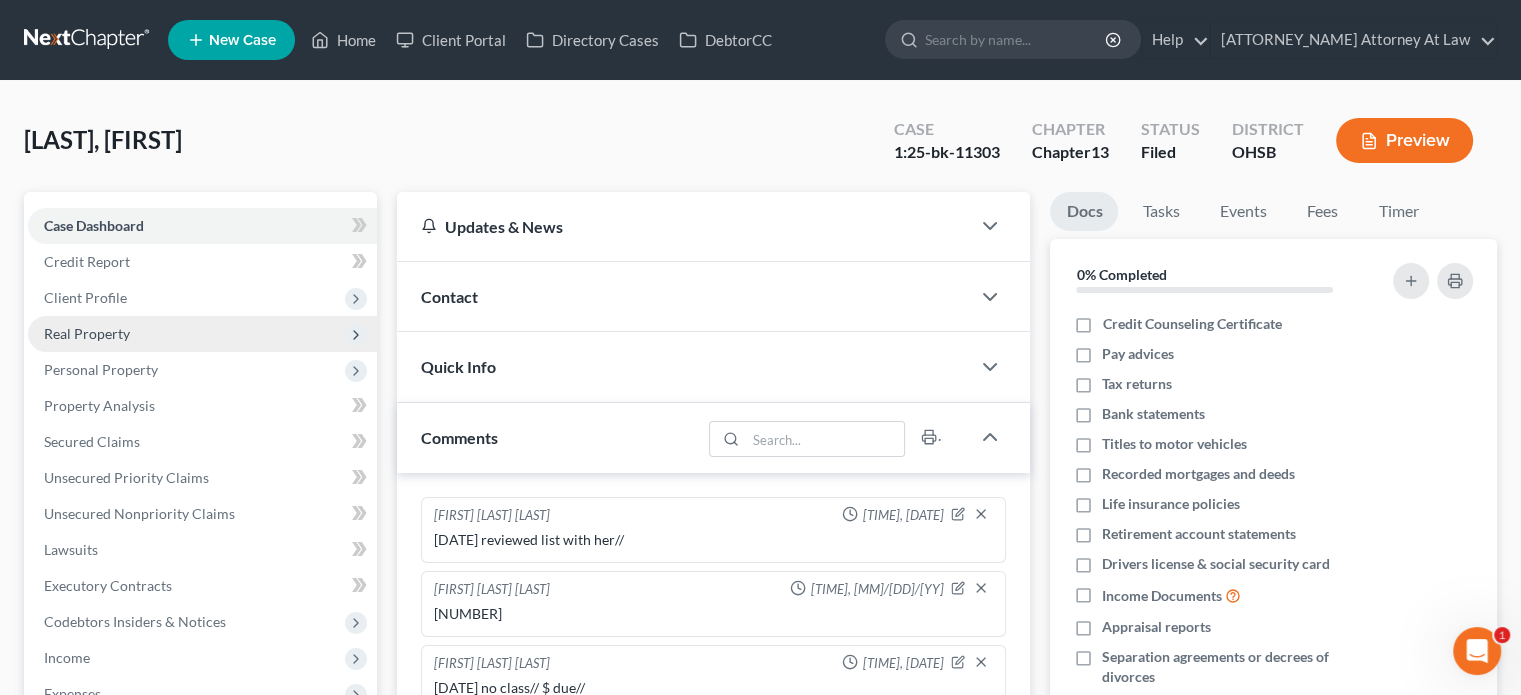 scroll, scrollTop: 400, scrollLeft: 0, axis: vertical 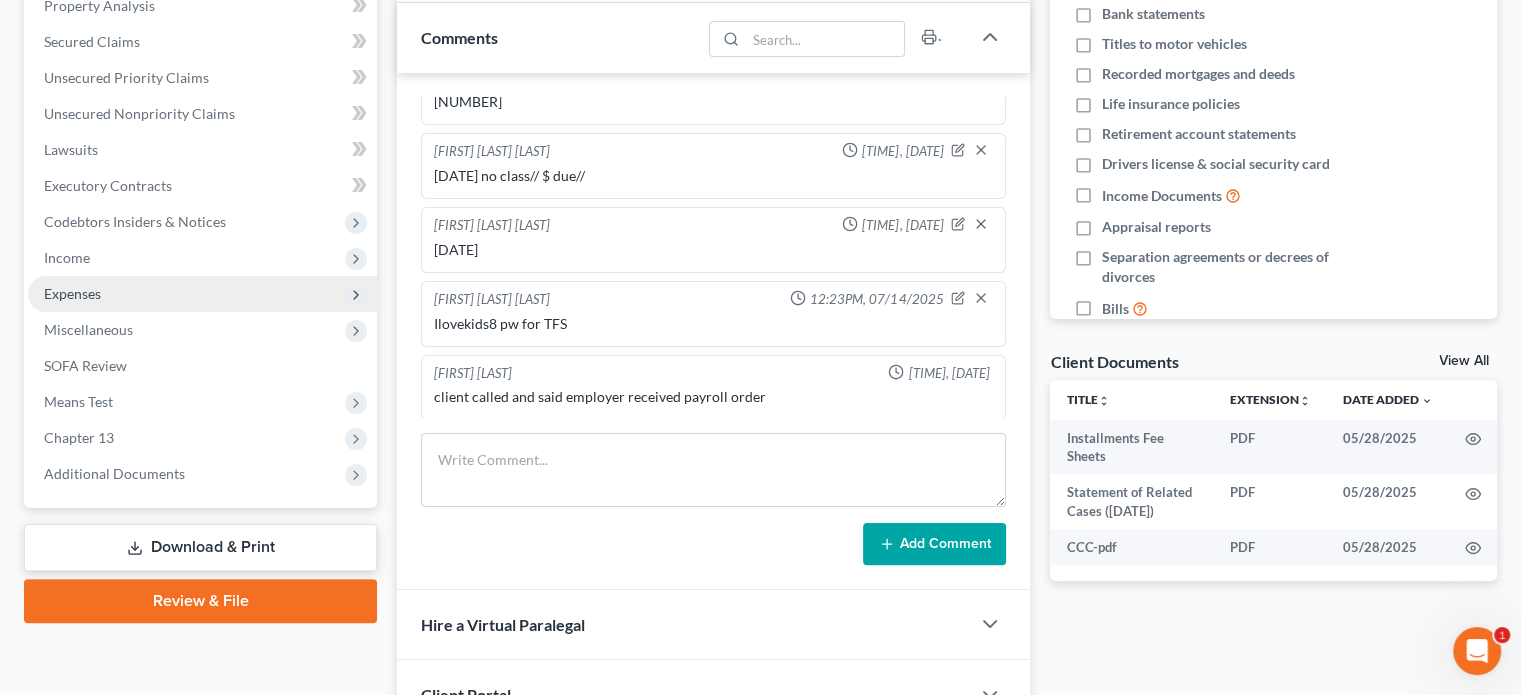 click on "Expenses" at bounding box center (72, 293) 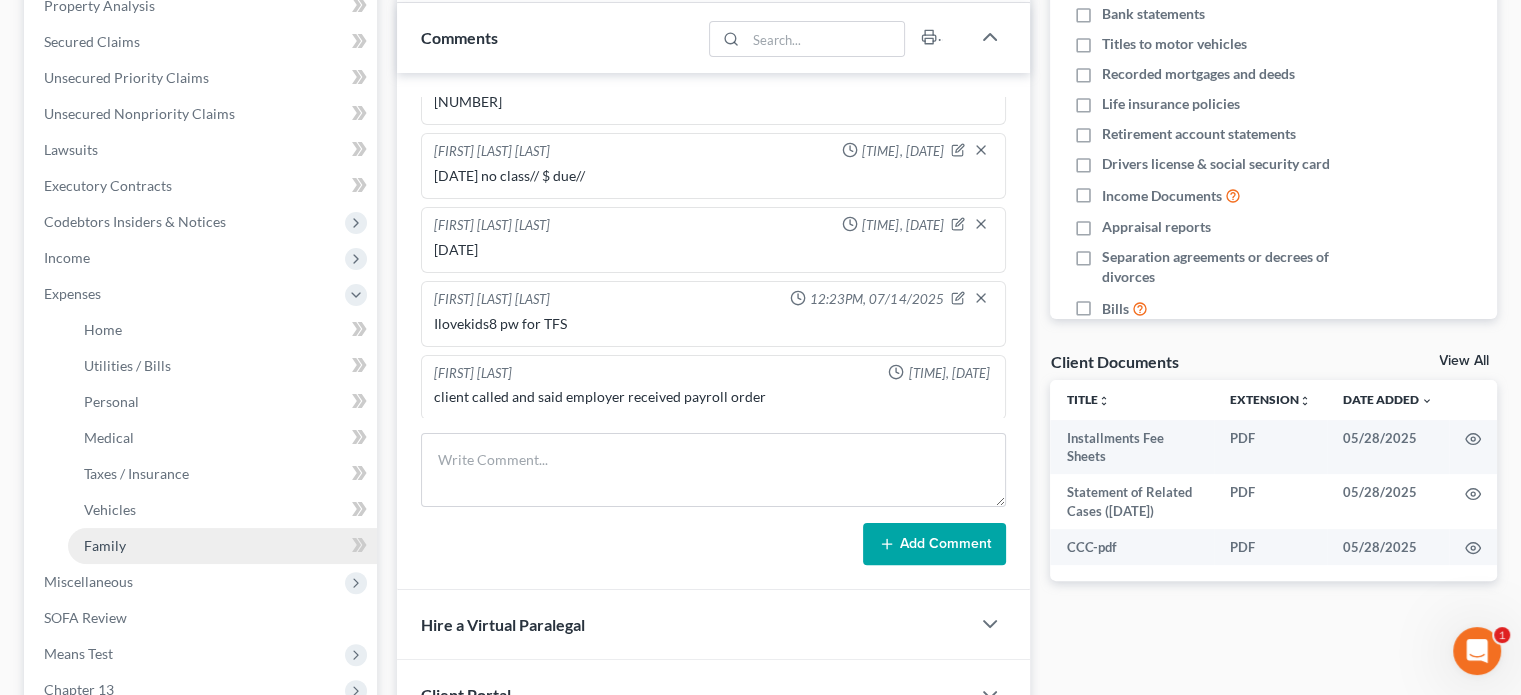 click on "Family" at bounding box center (105, 545) 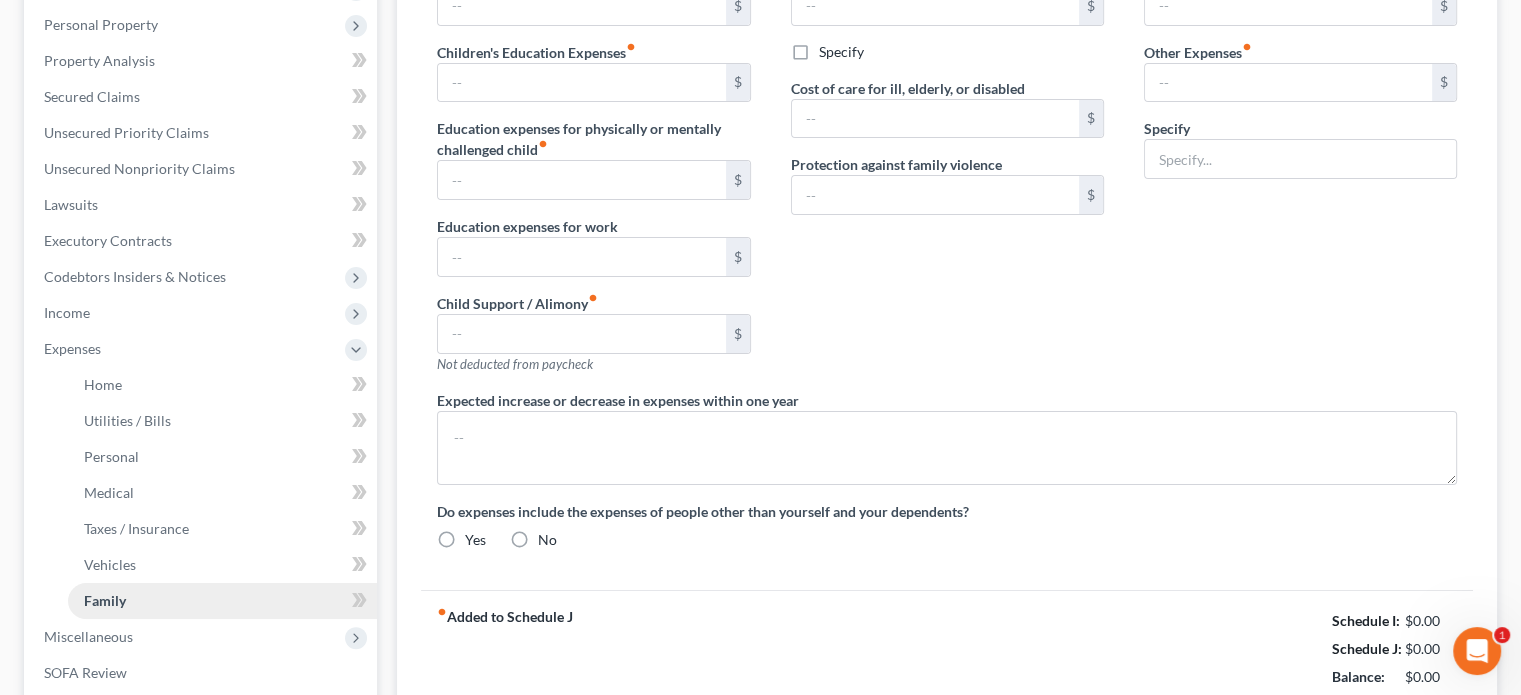 type on "0.00" 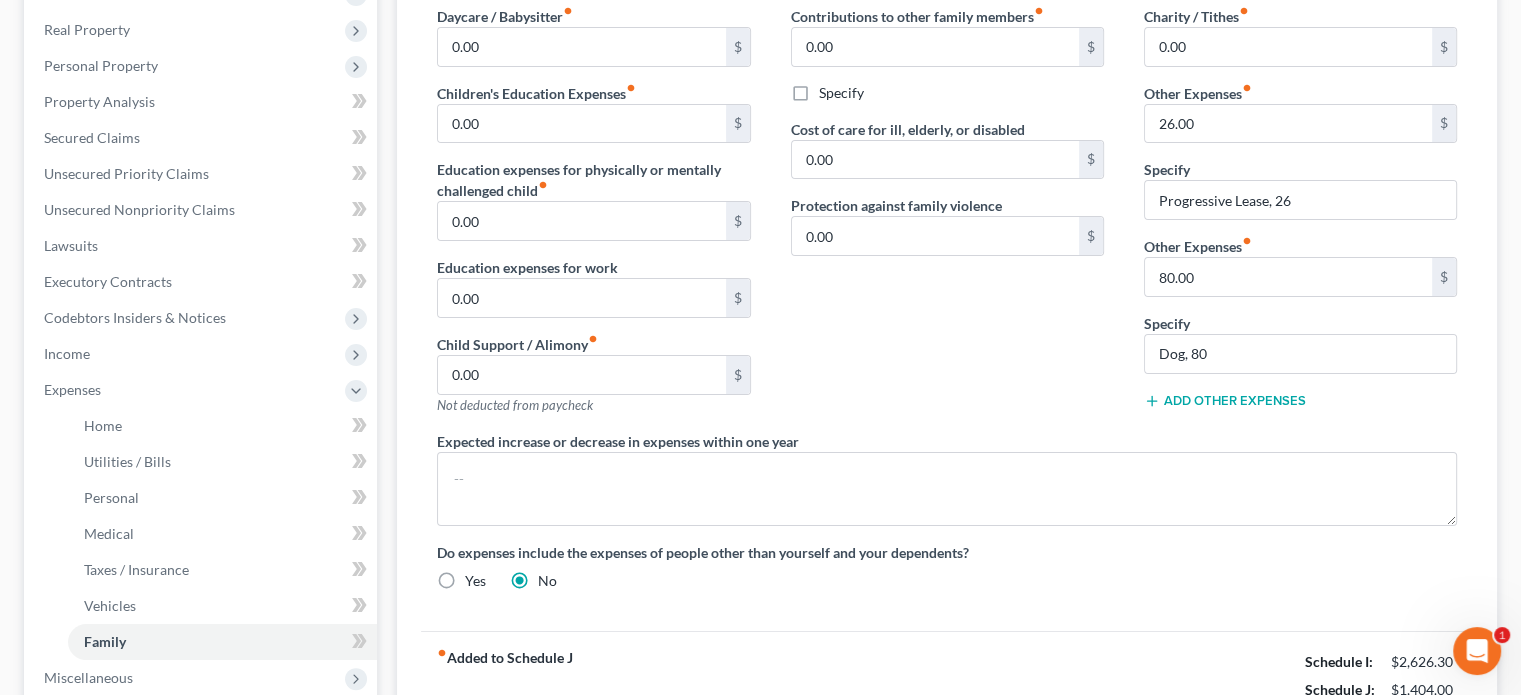 scroll, scrollTop: 300, scrollLeft: 0, axis: vertical 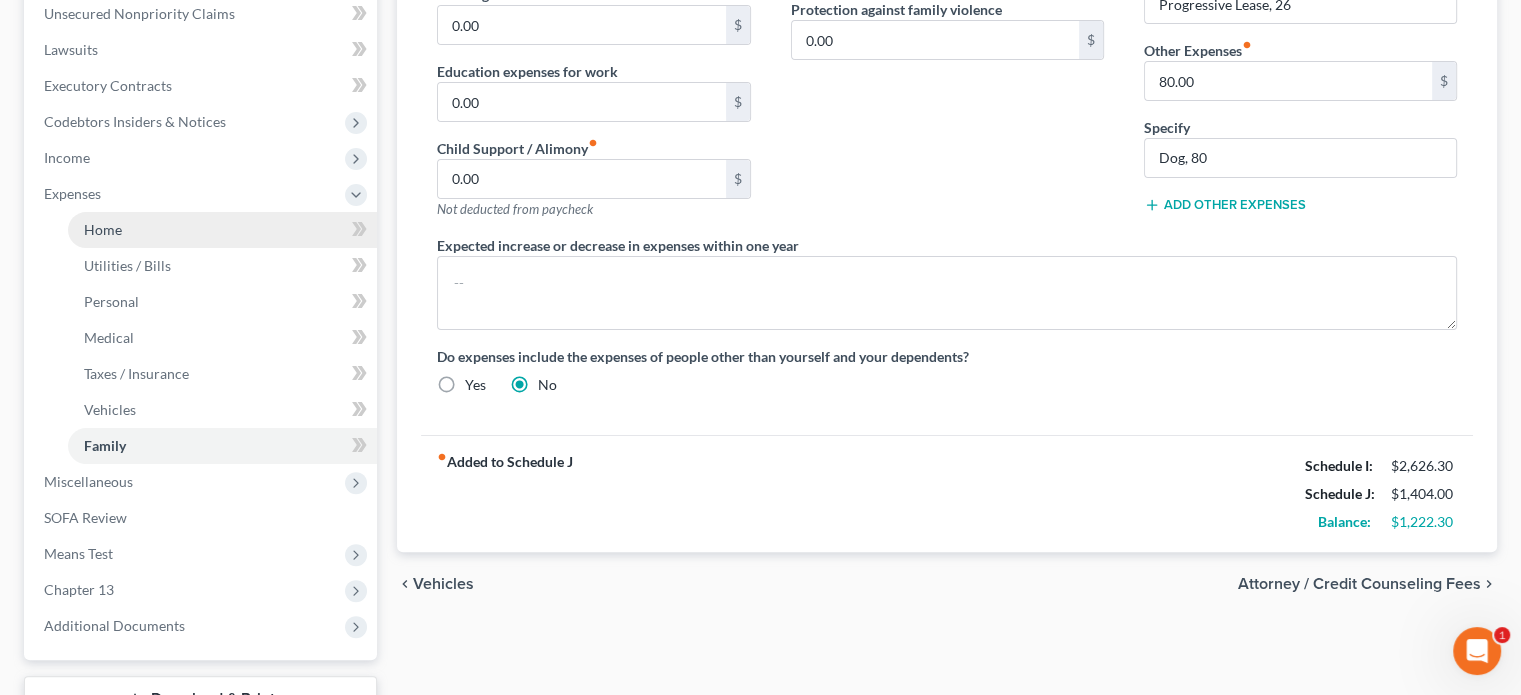 click on "Home" at bounding box center (103, 229) 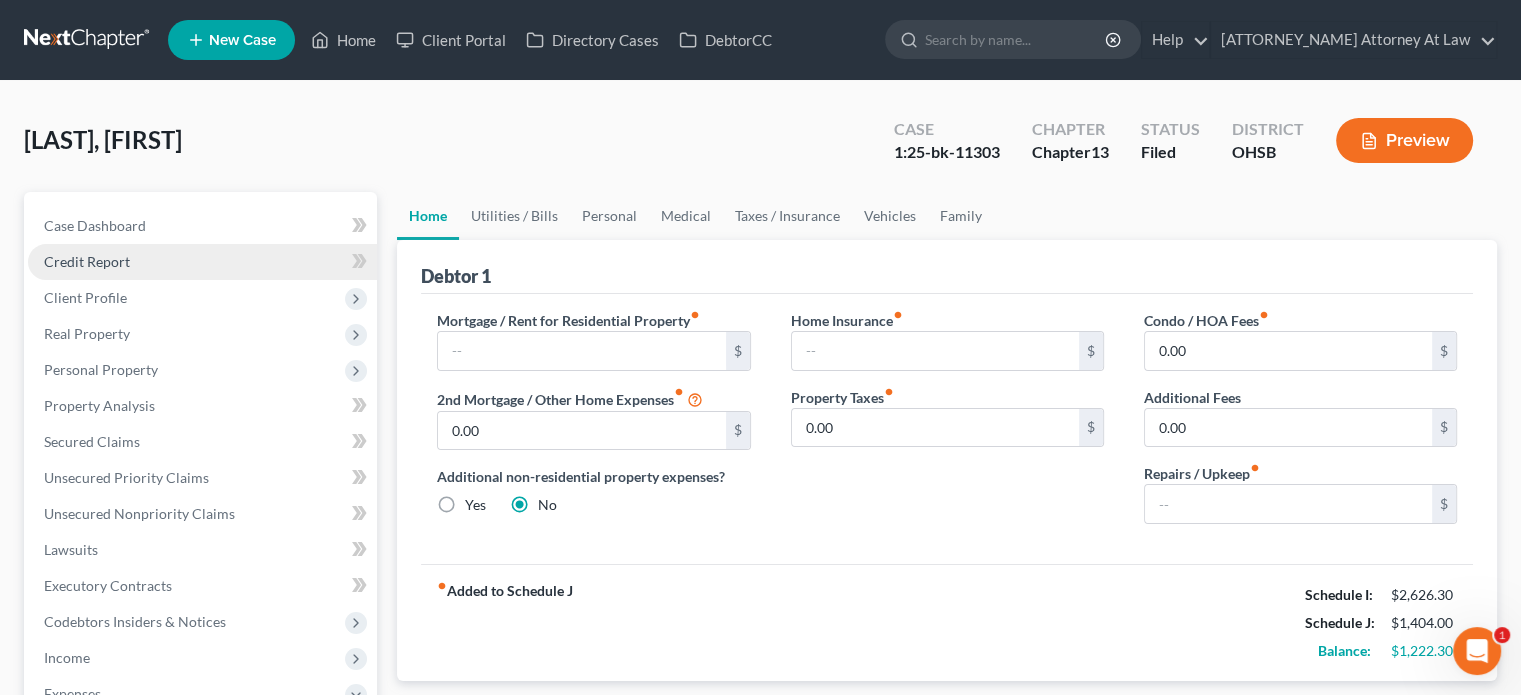 scroll, scrollTop: 0, scrollLeft: 0, axis: both 